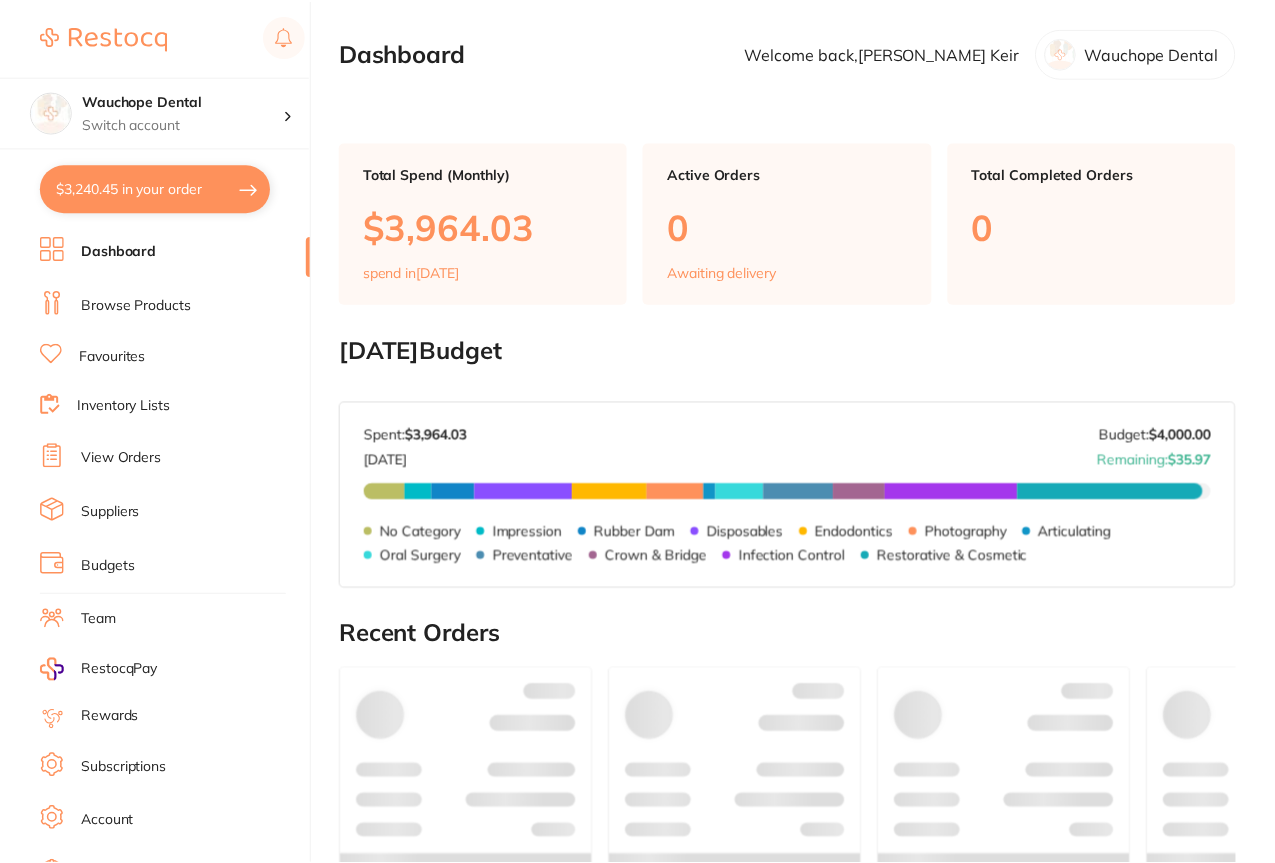 scroll, scrollTop: 0, scrollLeft: 0, axis: both 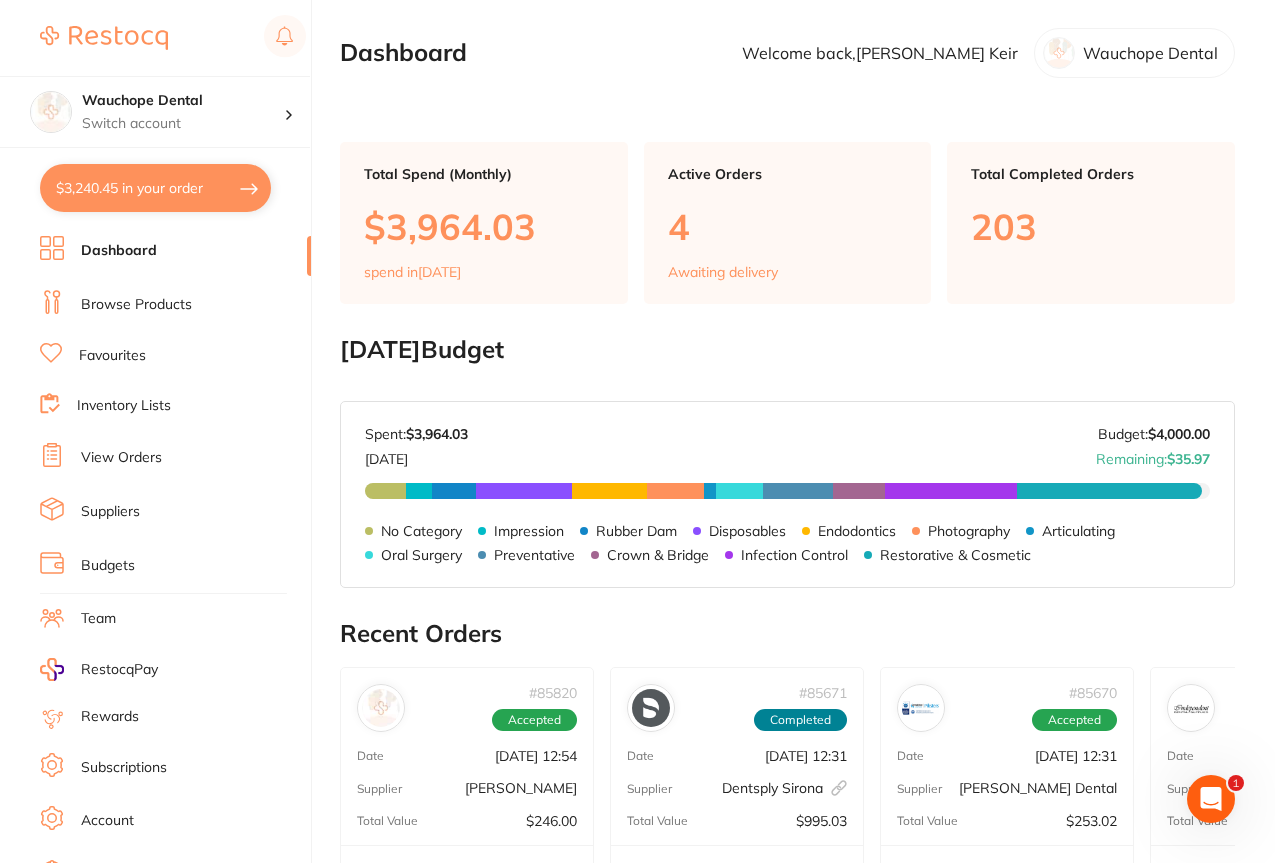 click on "$3,240.45   in your order" at bounding box center [155, 188] 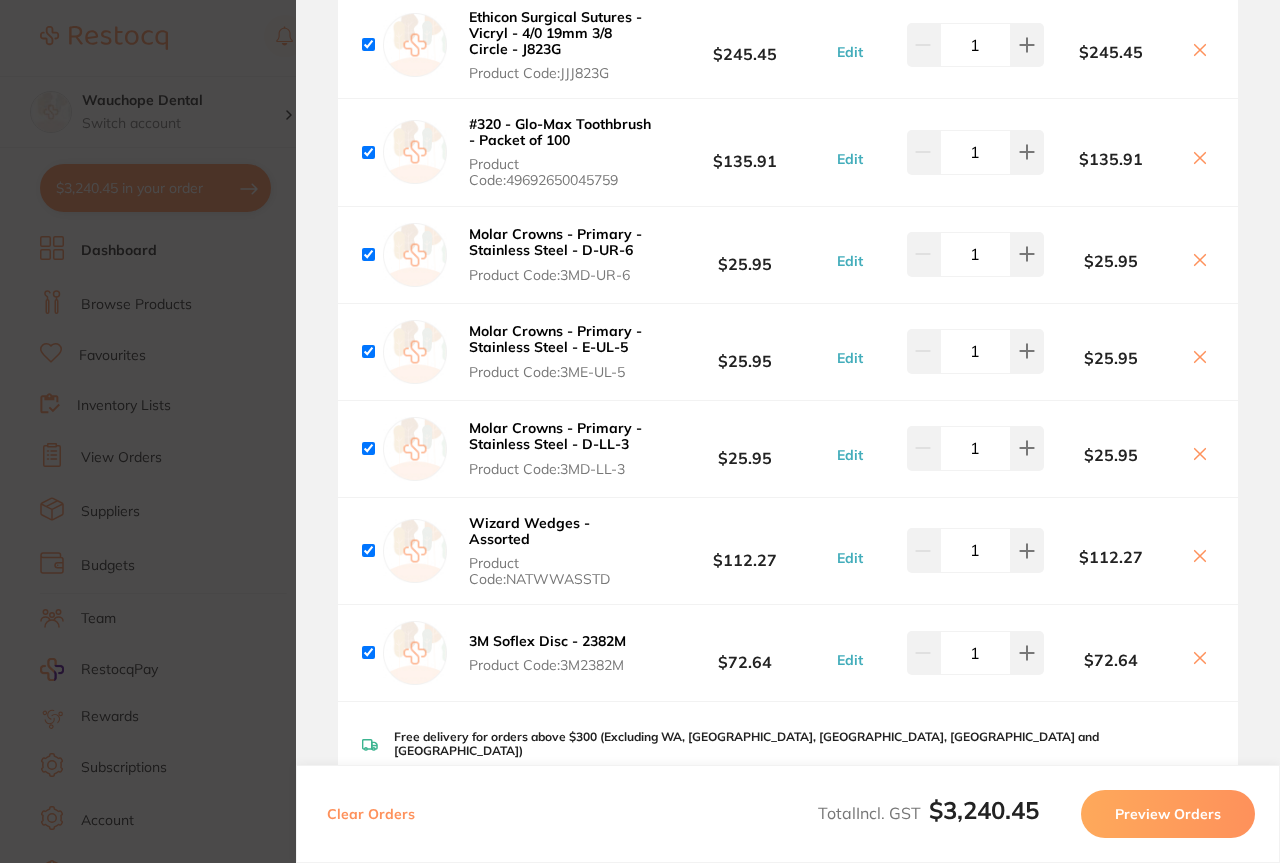 scroll, scrollTop: 762, scrollLeft: 0, axis: vertical 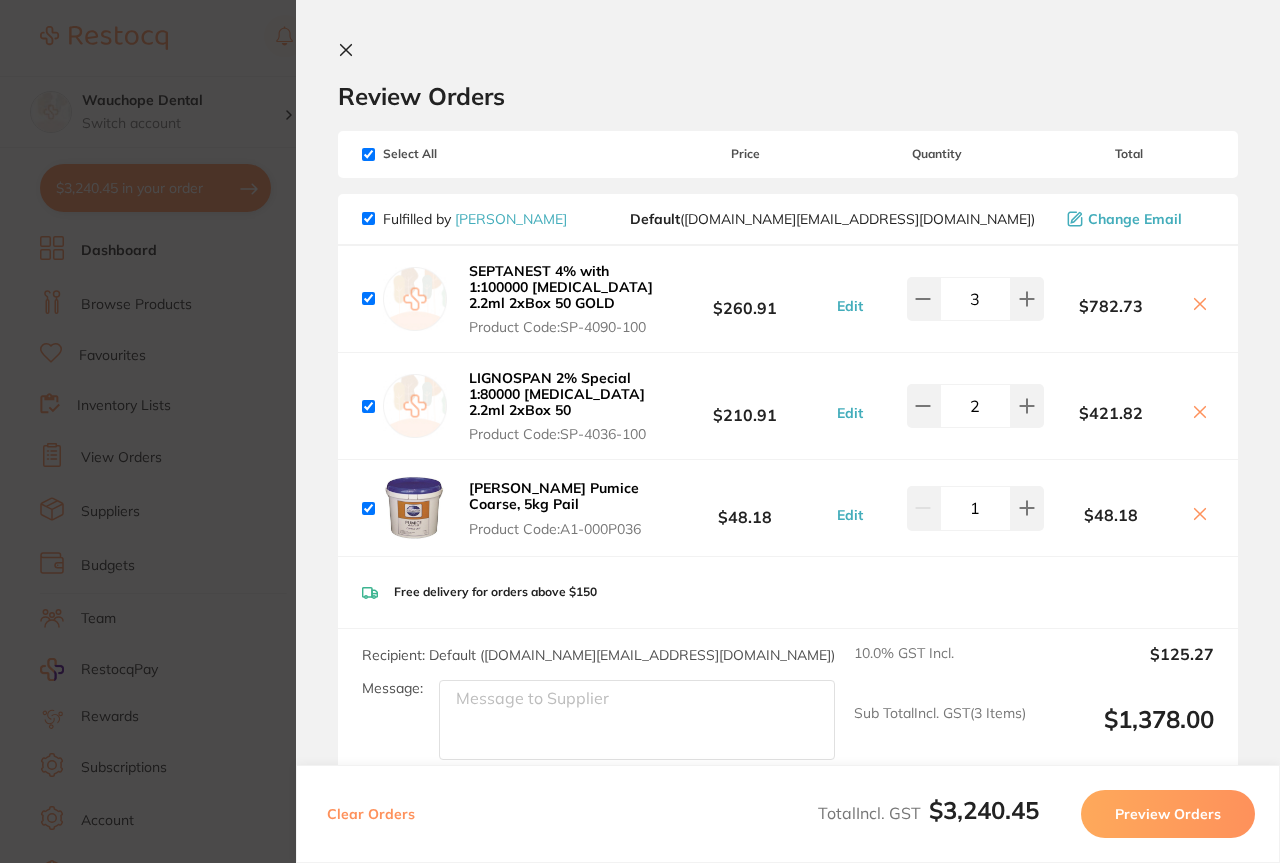click at bounding box center (368, 218) 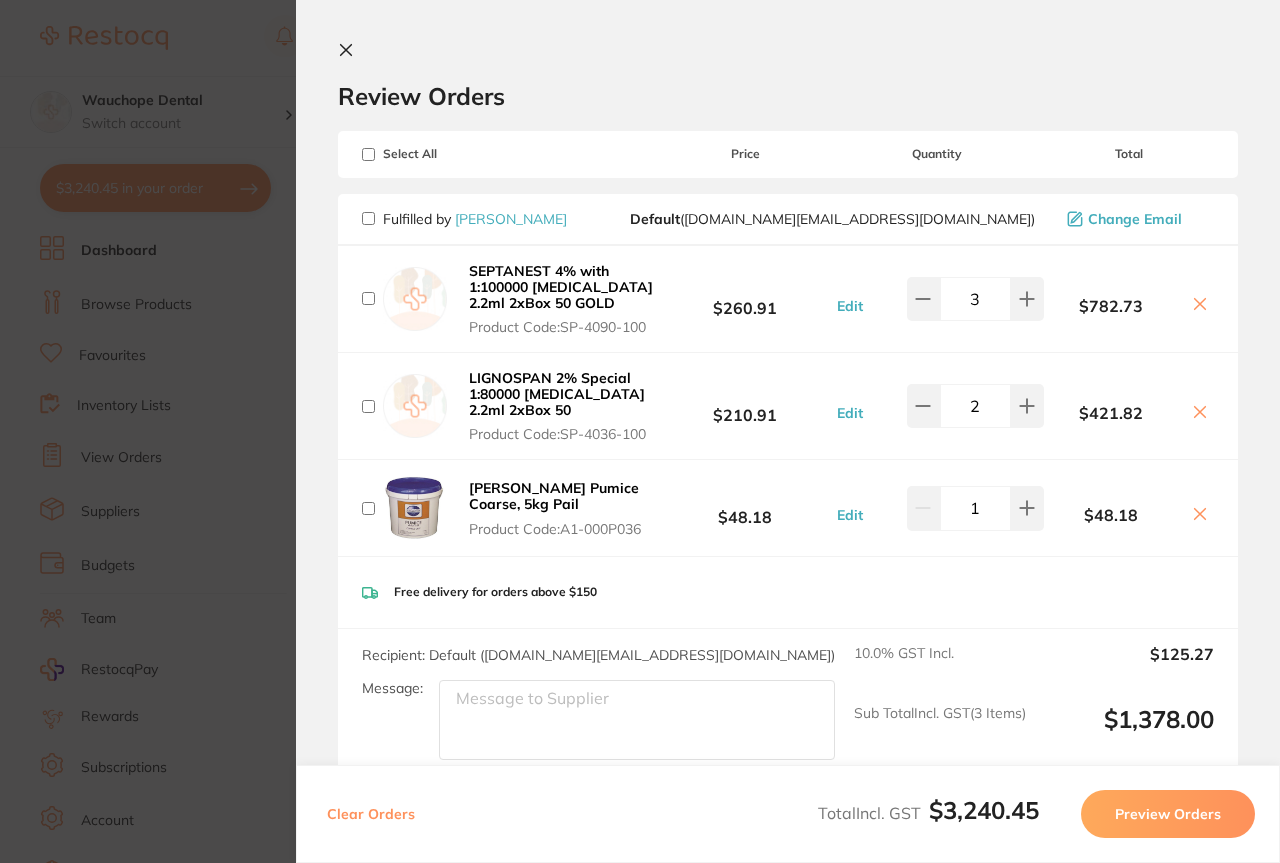 checkbox on "false" 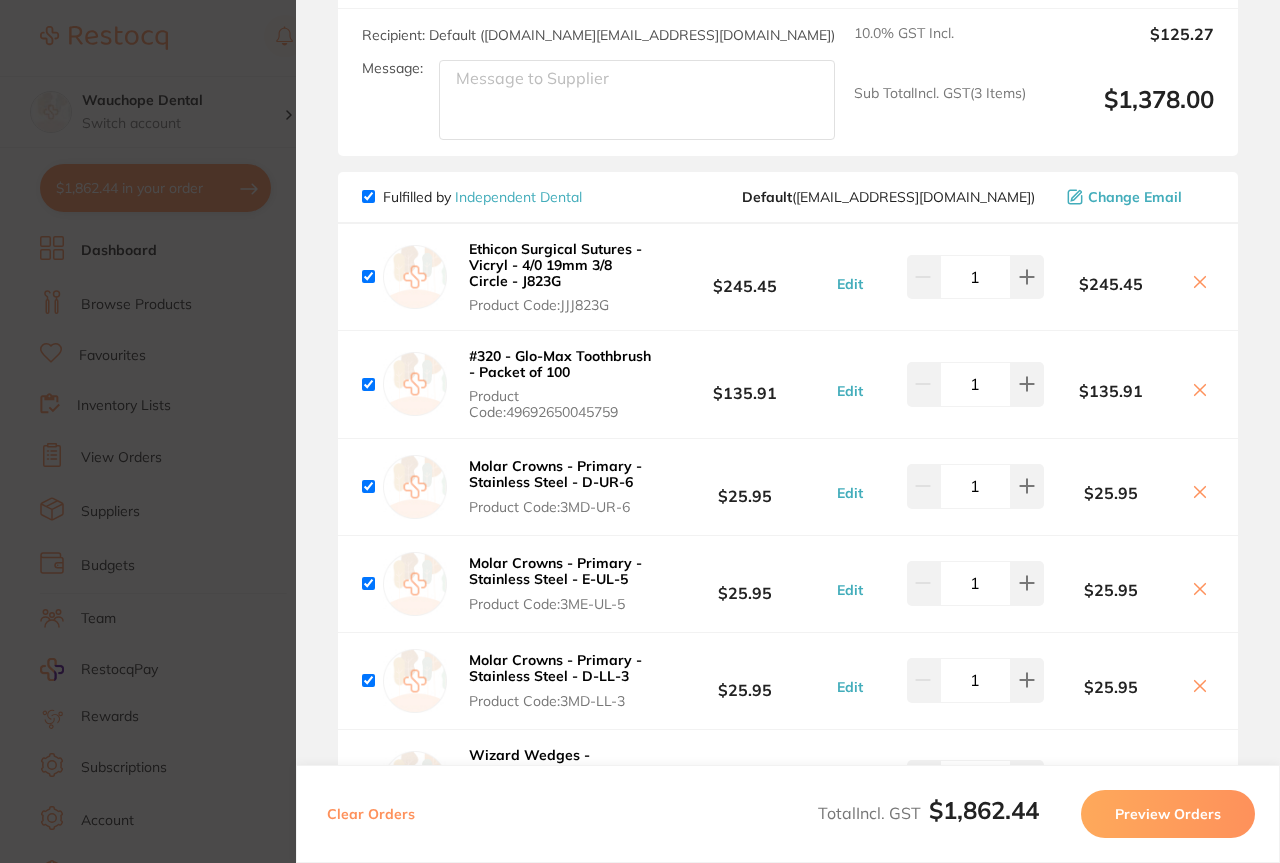 scroll, scrollTop: 641, scrollLeft: 0, axis: vertical 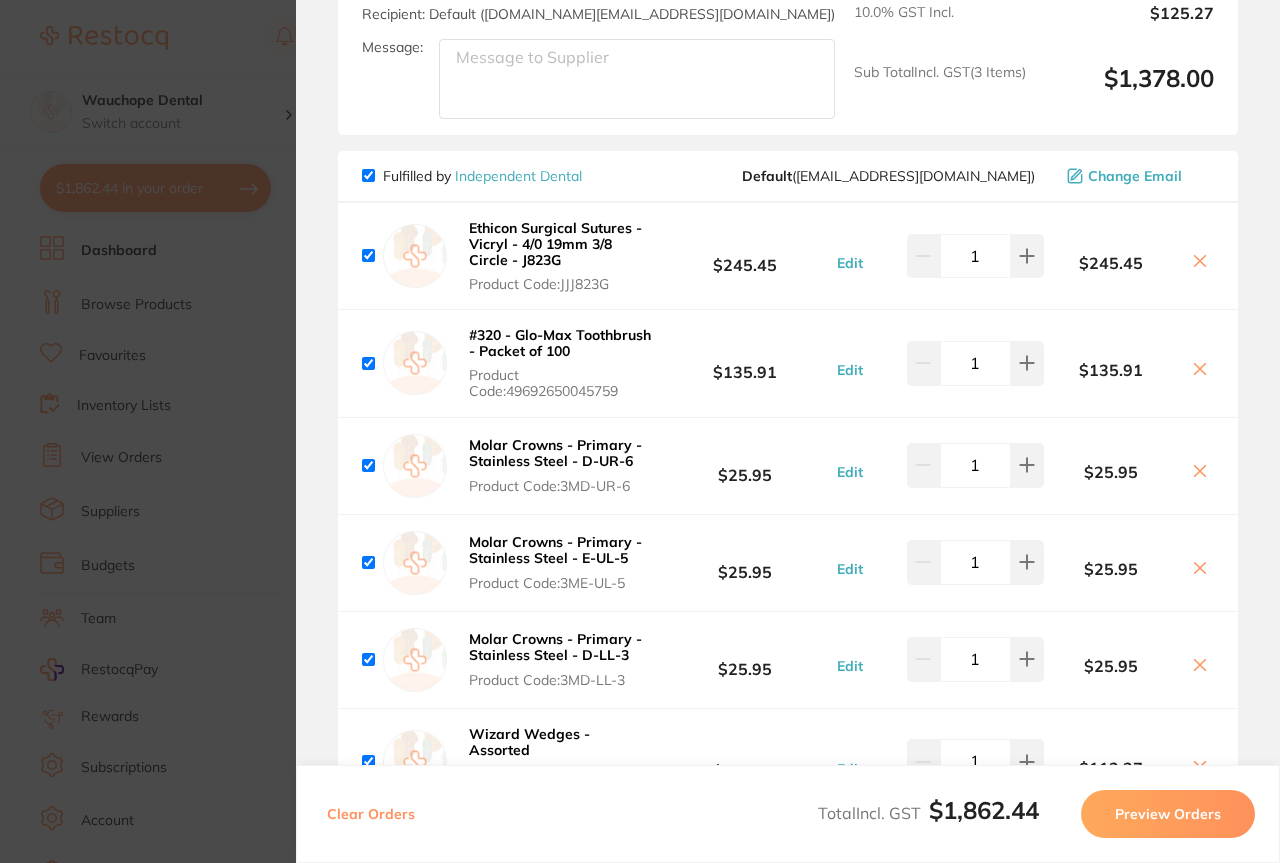 click at bounding box center (368, 255) 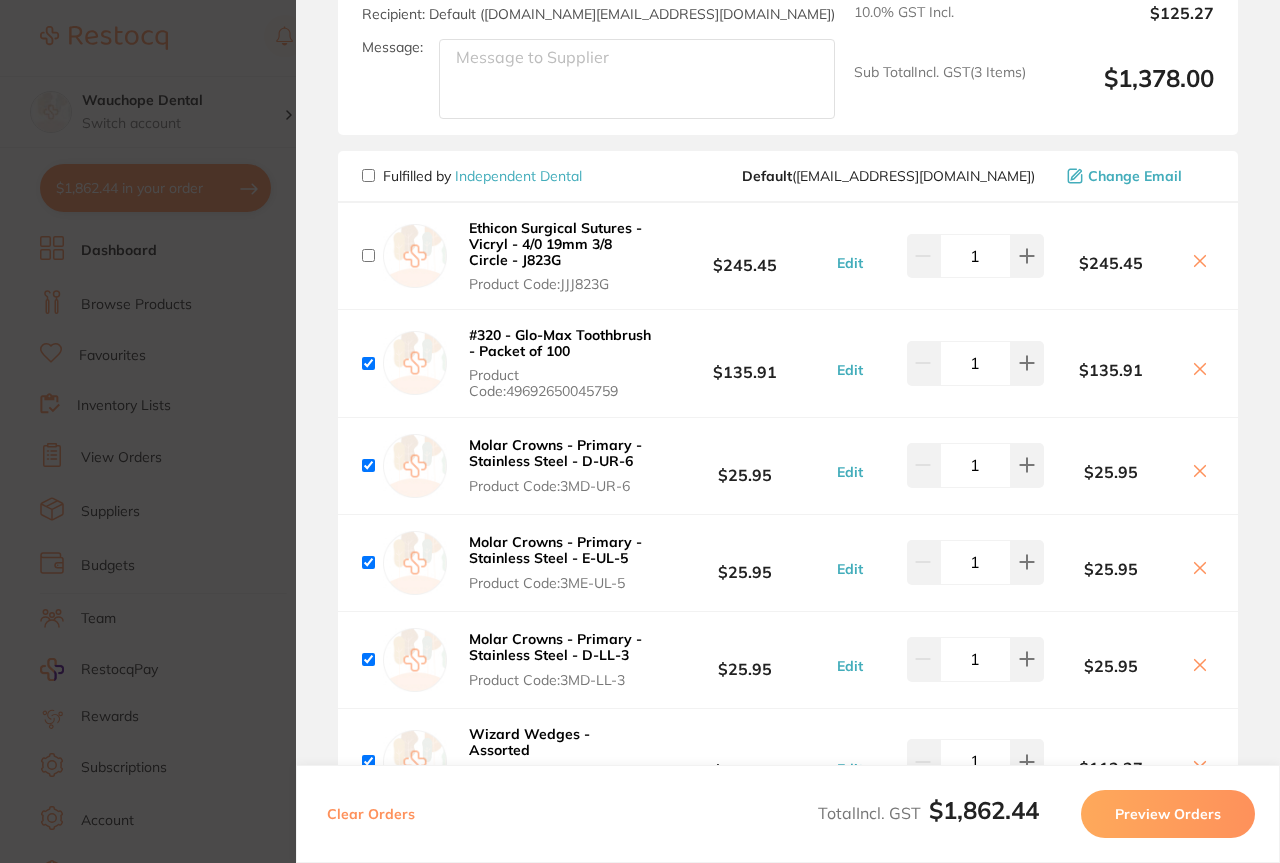 checkbox on "false" 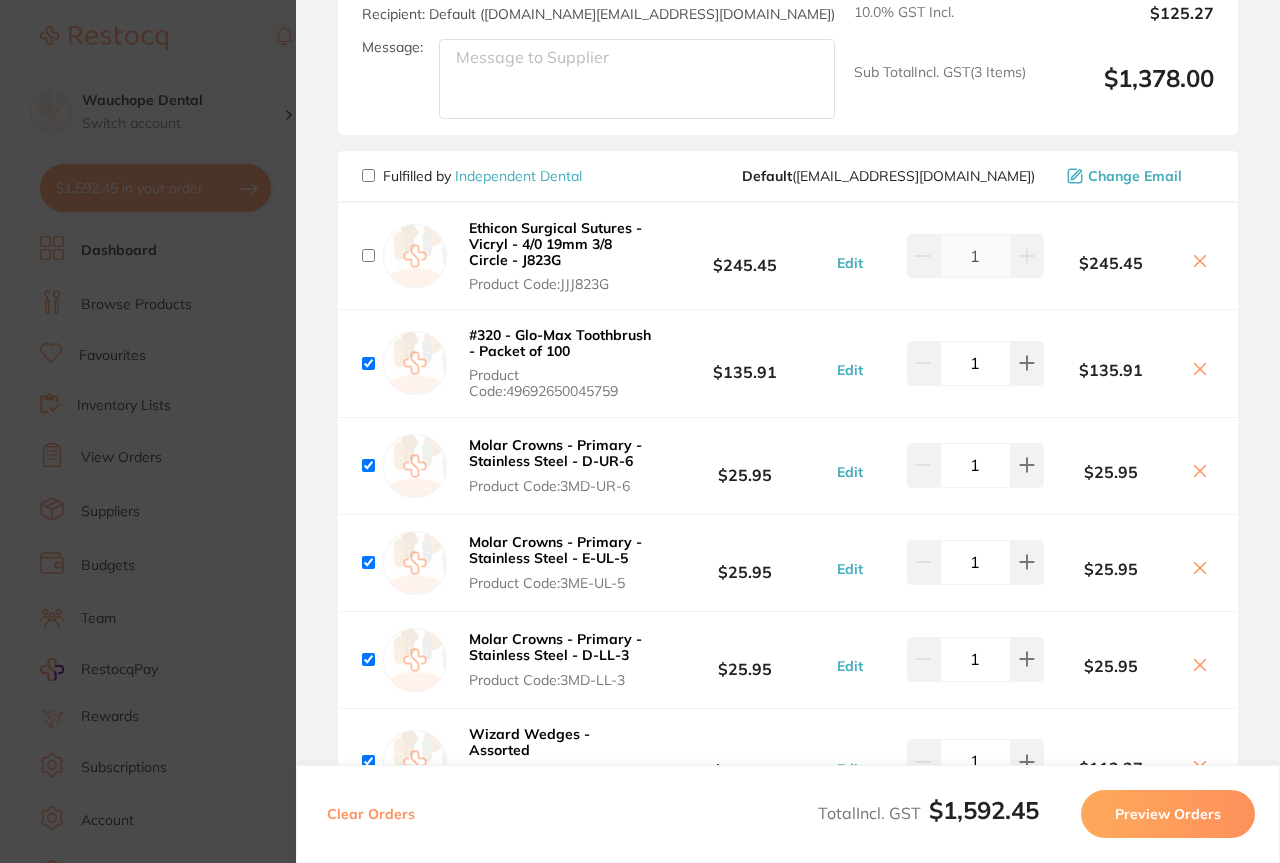 click at bounding box center [368, 465] 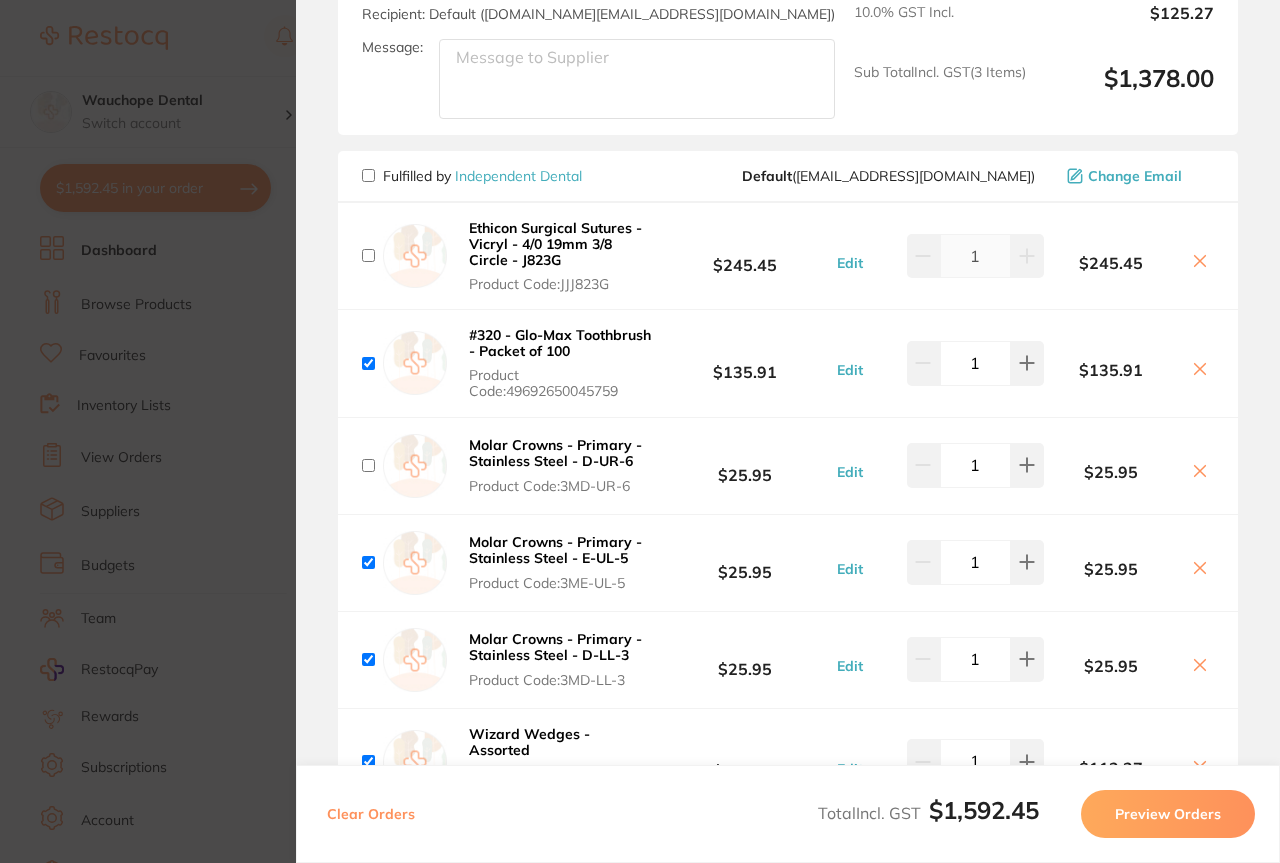 checkbox on "false" 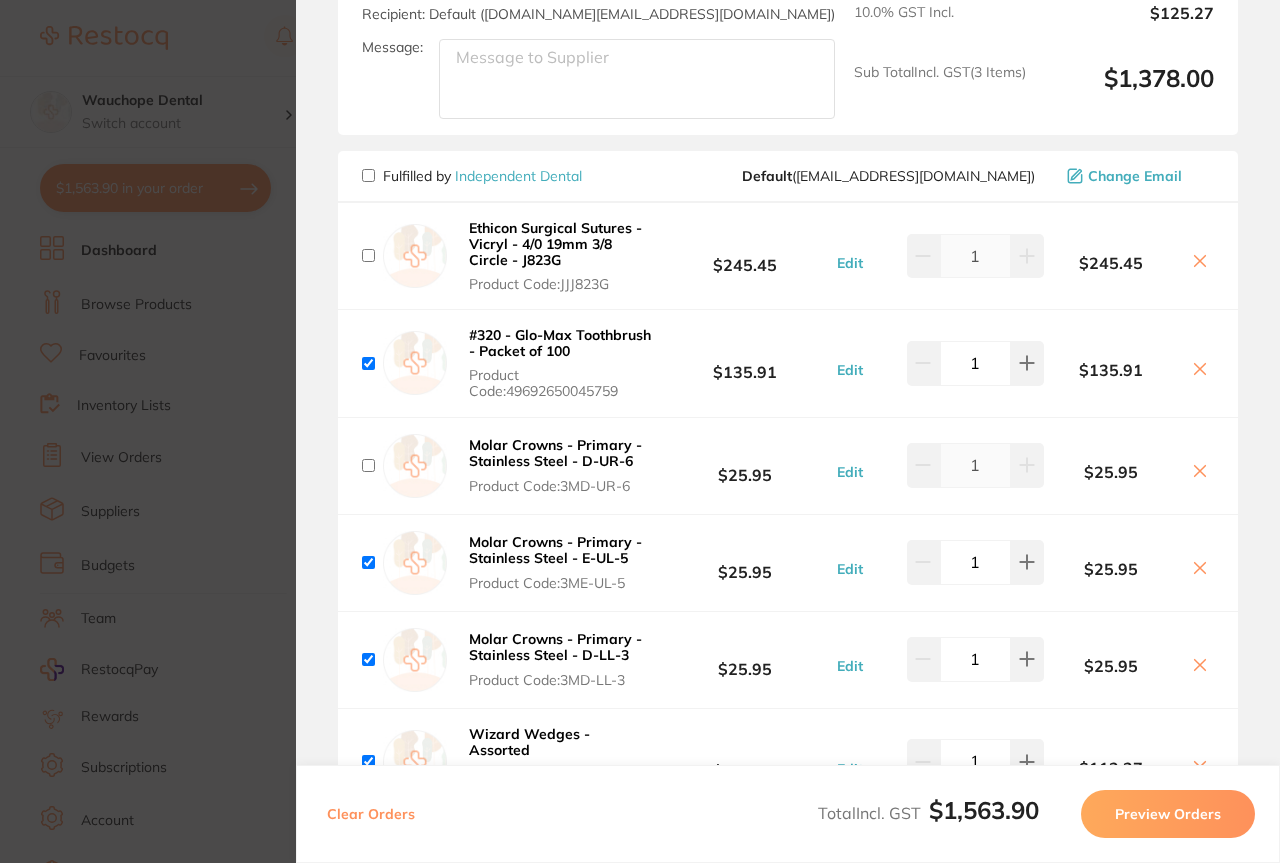 click at bounding box center [368, 562] 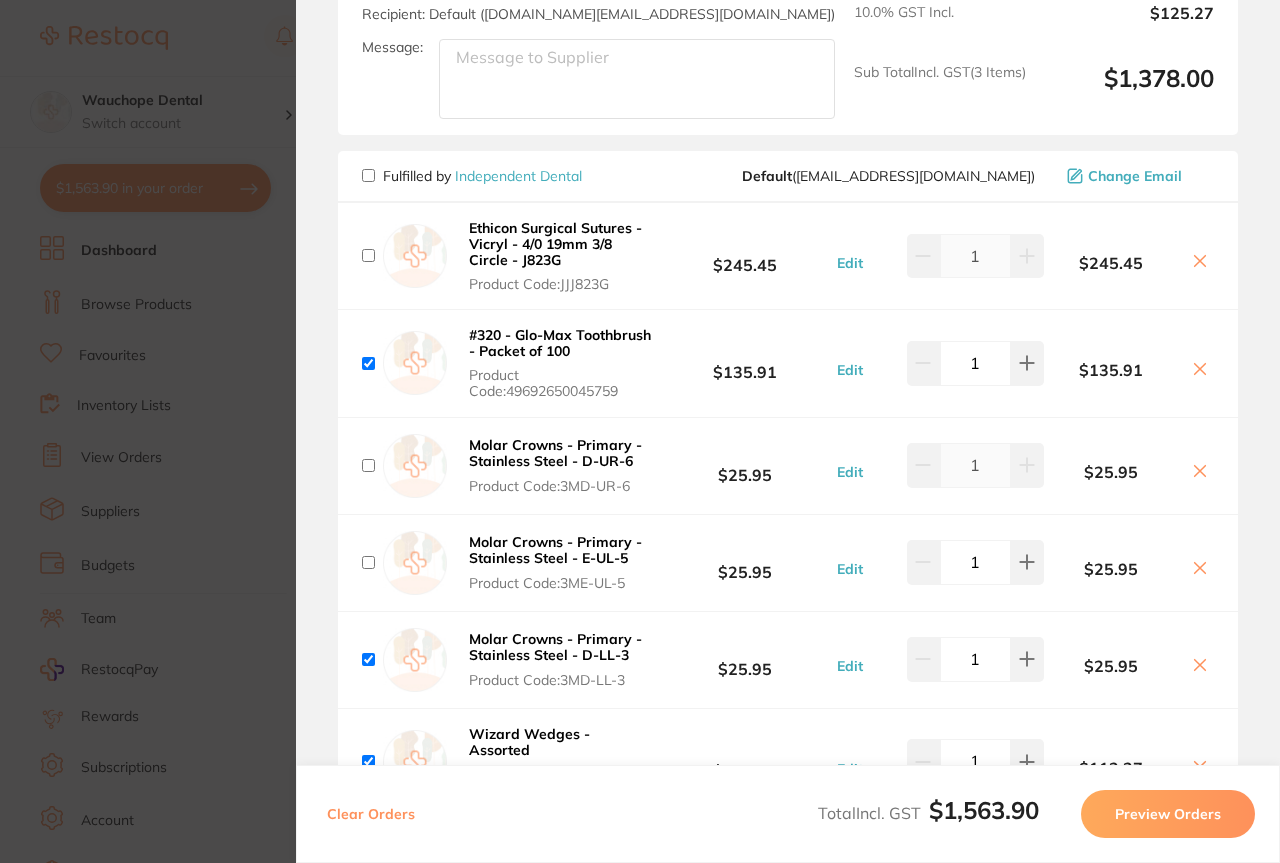 checkbox on "false" 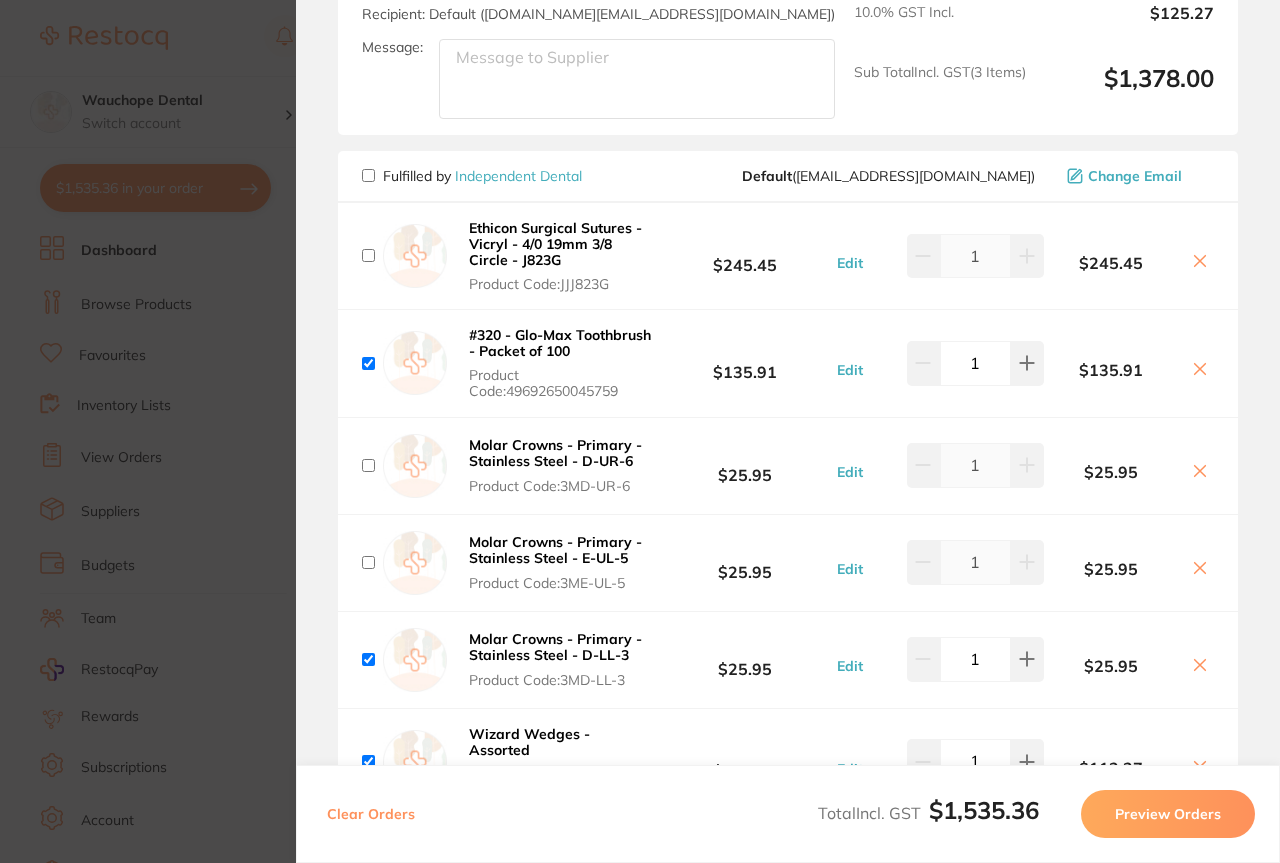 click at bounding box center [368, 659] 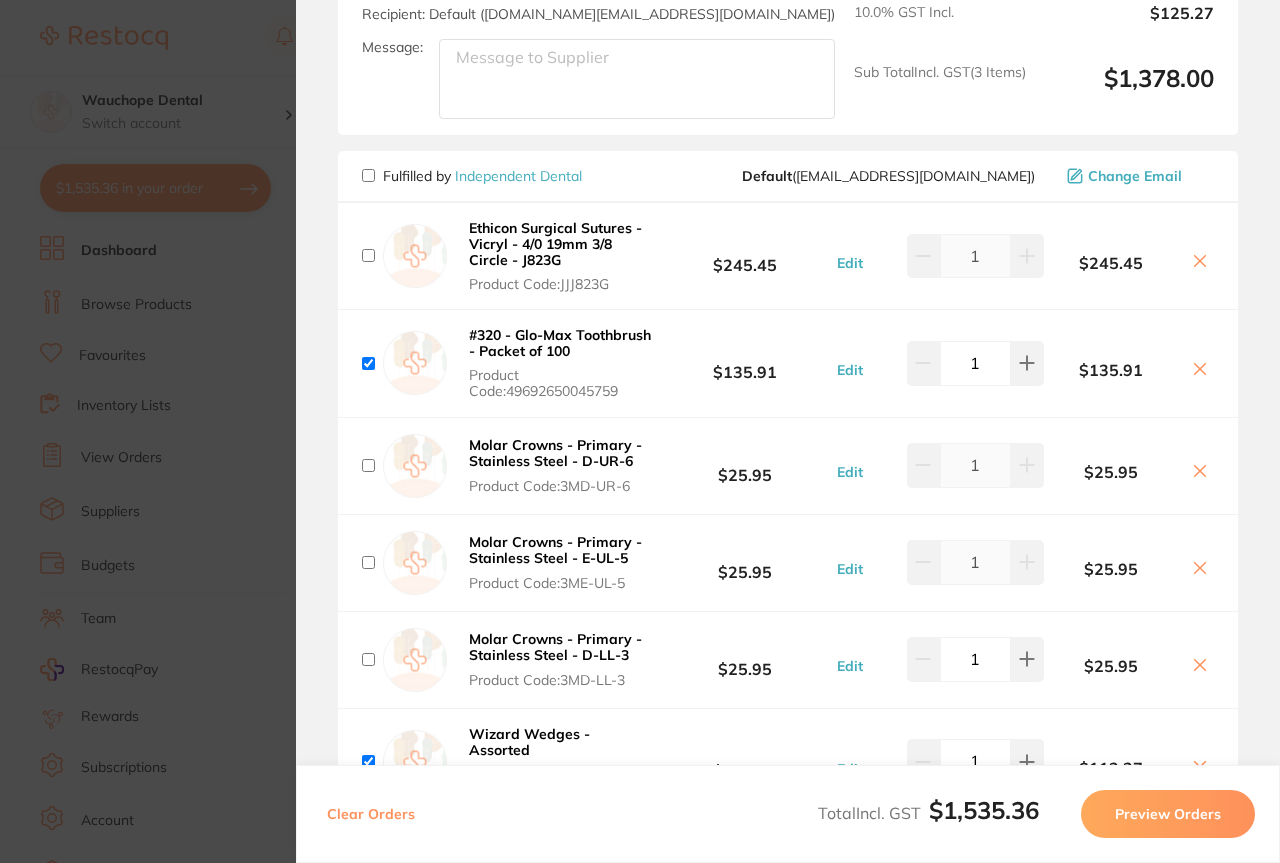 checkbox on "false" 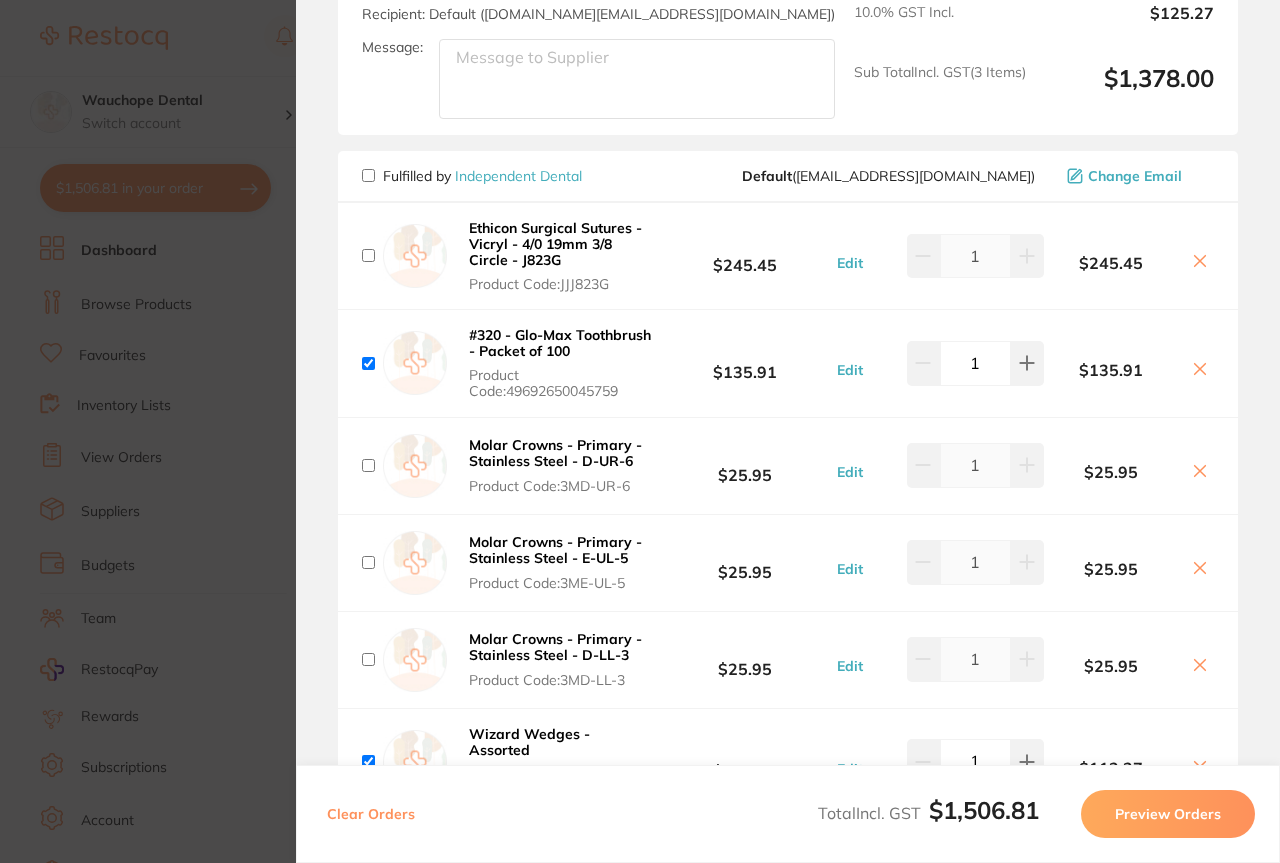 click at bounding box center [368, 761] 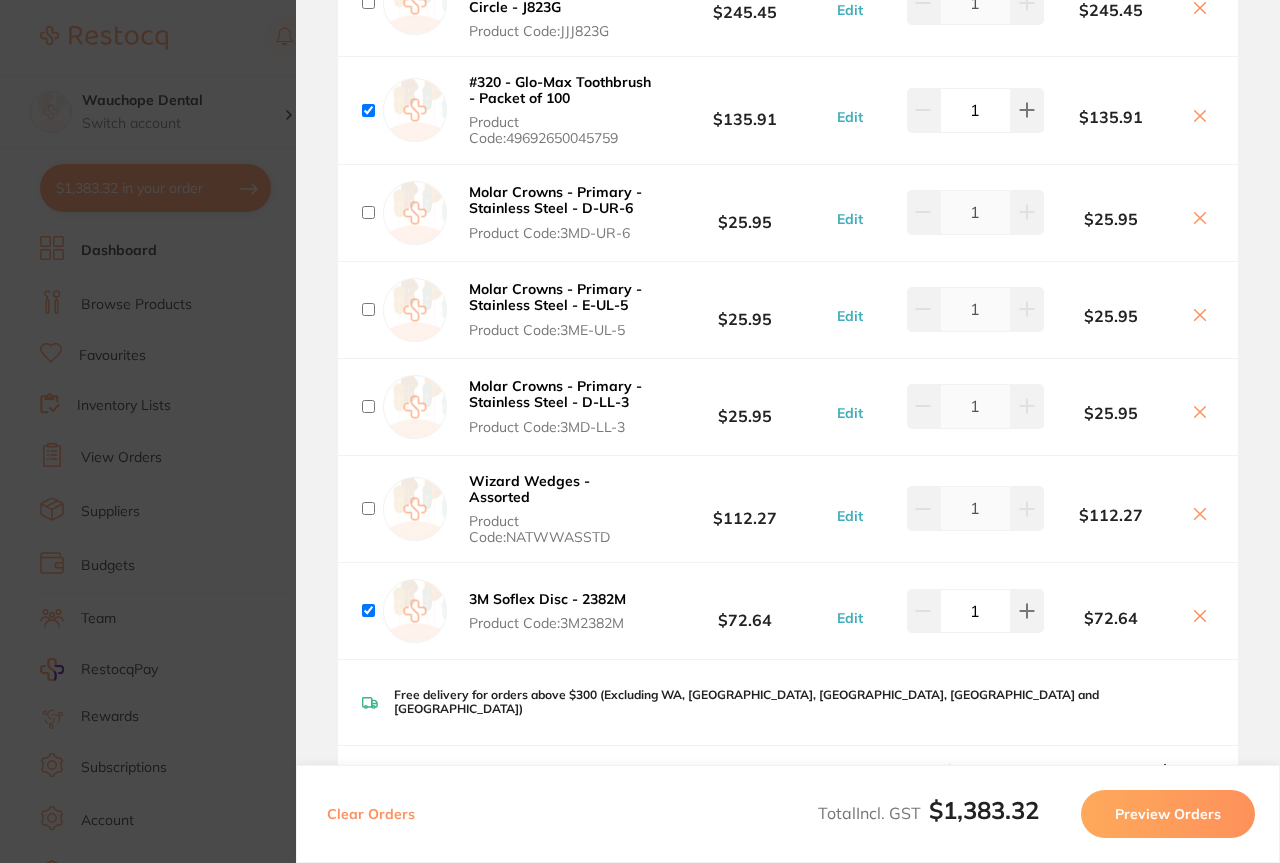 scroll, scrollTop: 940, scrollLeft: 0, axis: vertical 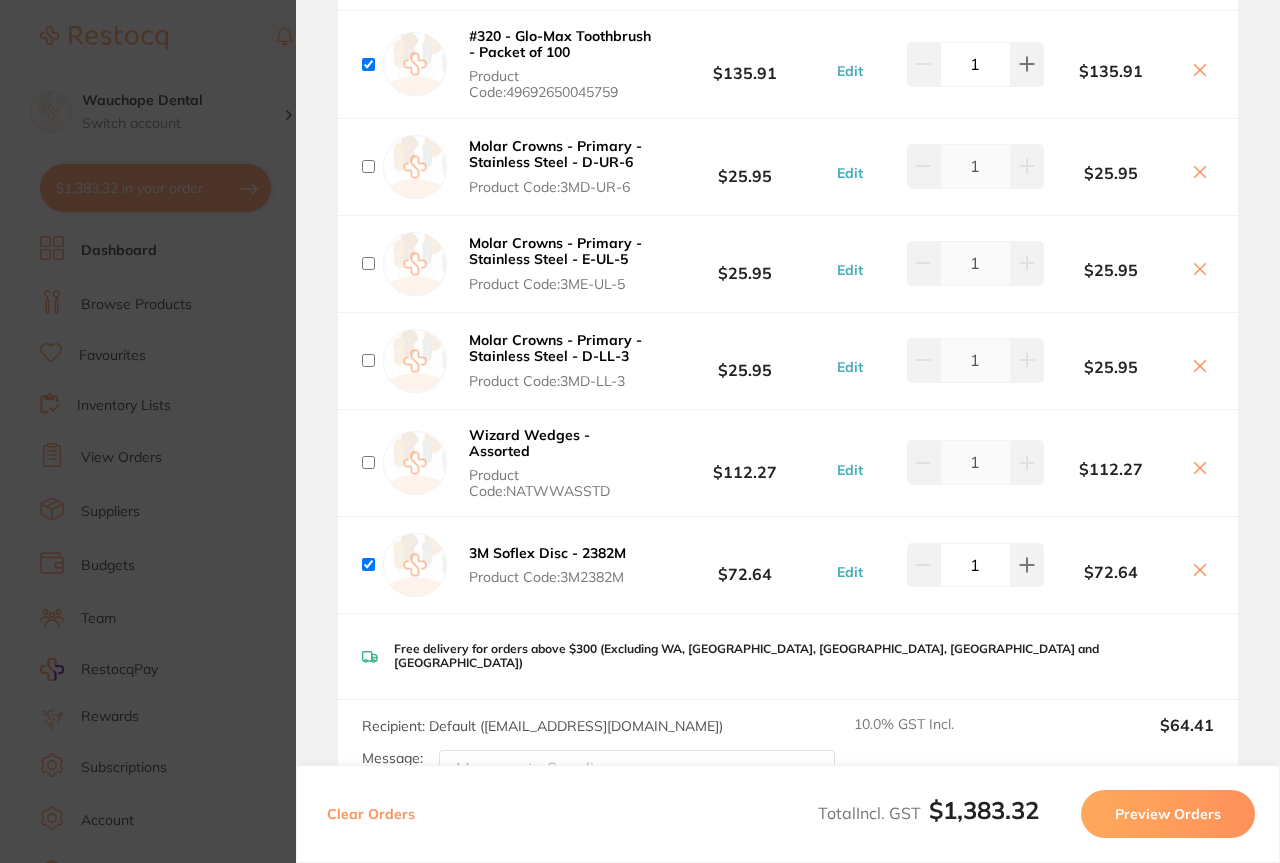click at bounding box center [368, 462] 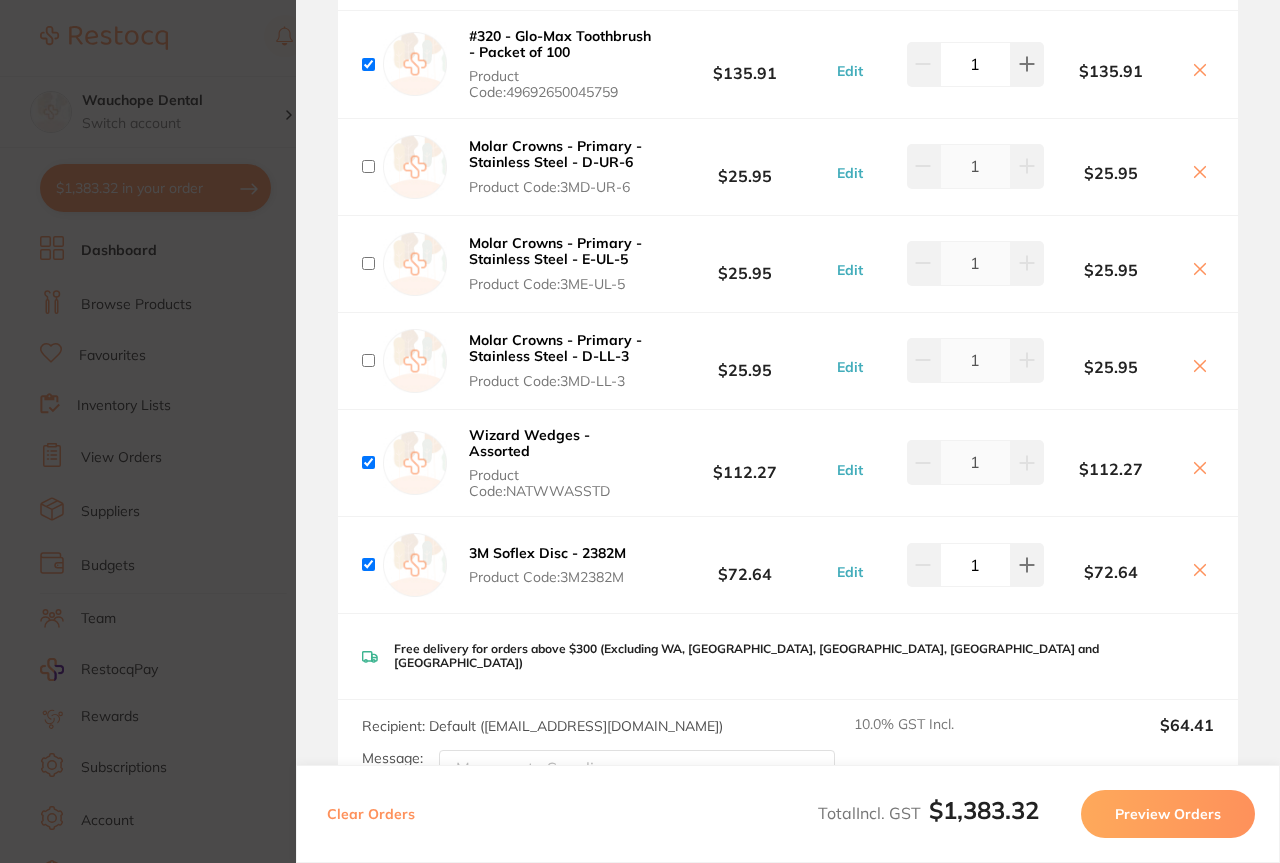 checkbox on "true" 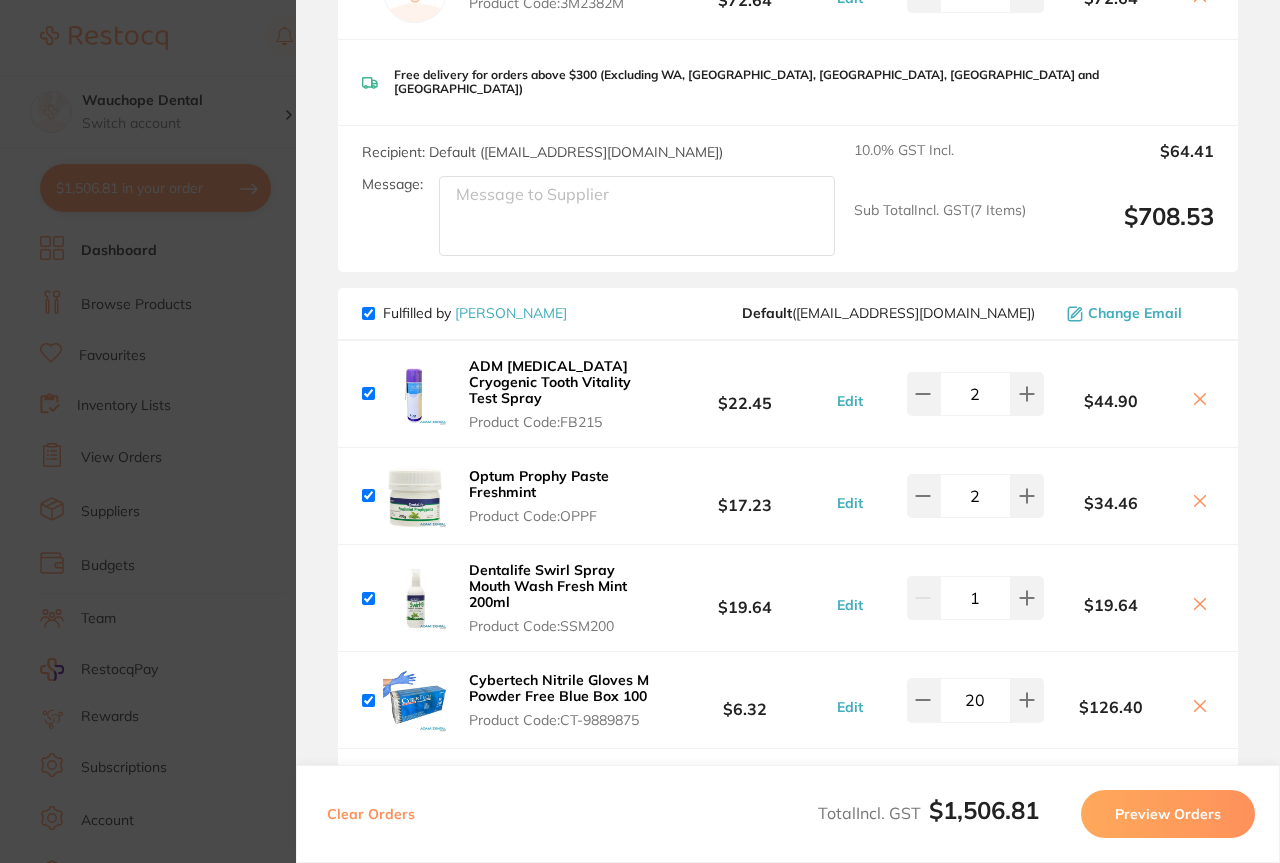 scroll, scrollTop: 1608, scrollLeft: 0, axis: vertical 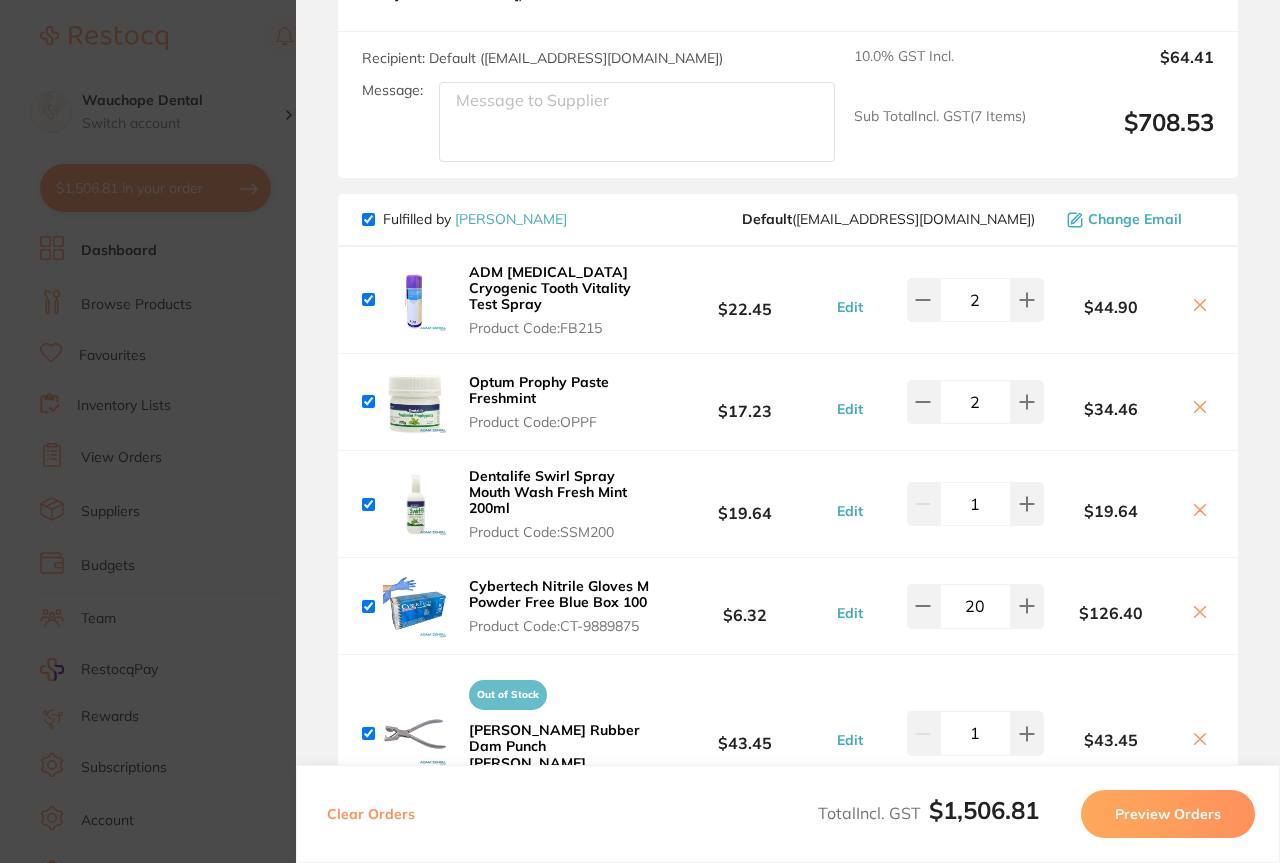 click on "Update RRP Set your pre negotiated price for this item. Item Agreed RRP (excl. GST) --   Update as new default RRP Update RRP Review Orders Your orders are being processed and we will notify you once we have placed the orders. You may close this window Back to Preview Orders [DATE] 9:20 Independent Dental # 86437 [PERSON_NAME] # 79938 Ivoclar Vivadent # 81621 [PERSON_NAME] Dental # 85638 Deliver To [PERSON_NAME] ( Wauchope Dental ) [STREET_ADDRESS] 0265860007 [EMAIL_ADDRESS][DOMAIN_NAME] Select All Price Quantity Total Fulfilled by   [PERSON_NAME] Default ( [DOMAIN_NAME][EMAIL_ADDRESS][DOMAIN_NAME] ) Change Email   SEPTANEST 4% with 1:100000 [MEDICAL_DATA] 2.2ml 2xBox 50 GOLD   Product Code:  SP-4090-100     $260.91 Edit     3         $782.73   LIGNOSPAN 2% Special 1:80000 [MEDICAL_DATA] 2.2ml 2xBox 50   Product Code:  SP-4036-100     $210.91 Edit     2         $421.82   [PERSON_NAME] Pumice Coarse, 5kg Pail   Product Code:  A1-000P036     $48.18 Edit     1         $48.18     Product Code:  SP-4090-100     $260.91 Edit" at bounding box center (640, 431) 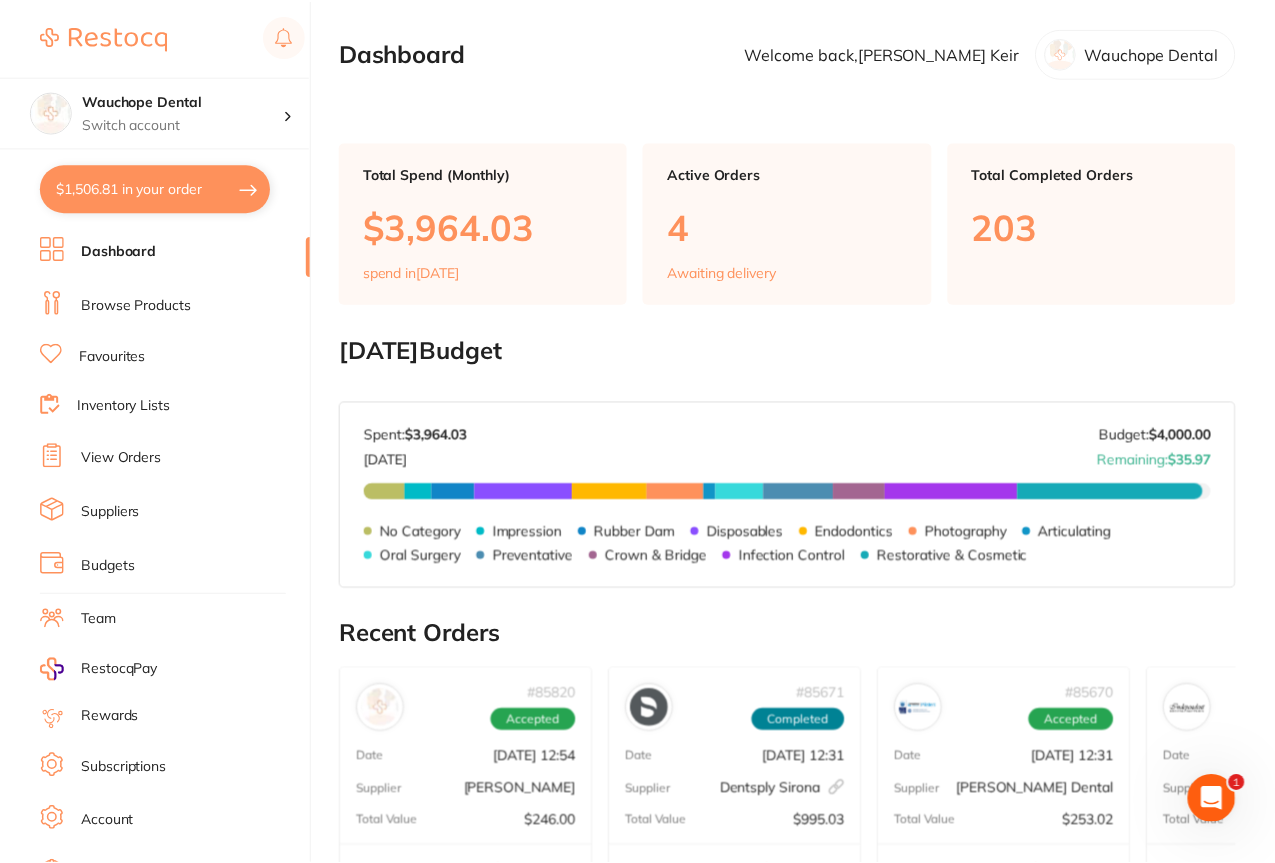 scroll, scrollTop: 16, scrollLeft: 0, axis: vertical 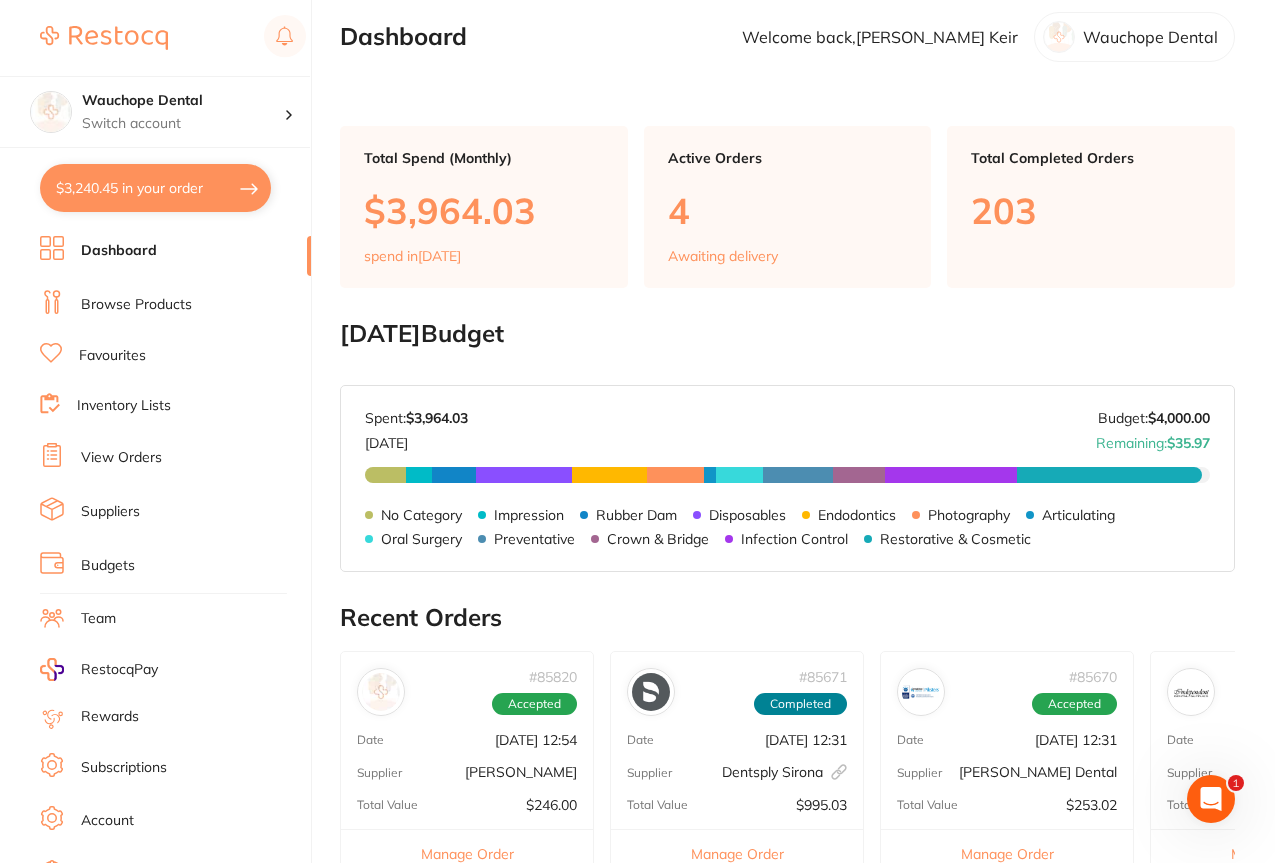 click on "Favourites" at bounding box center [112, 356] 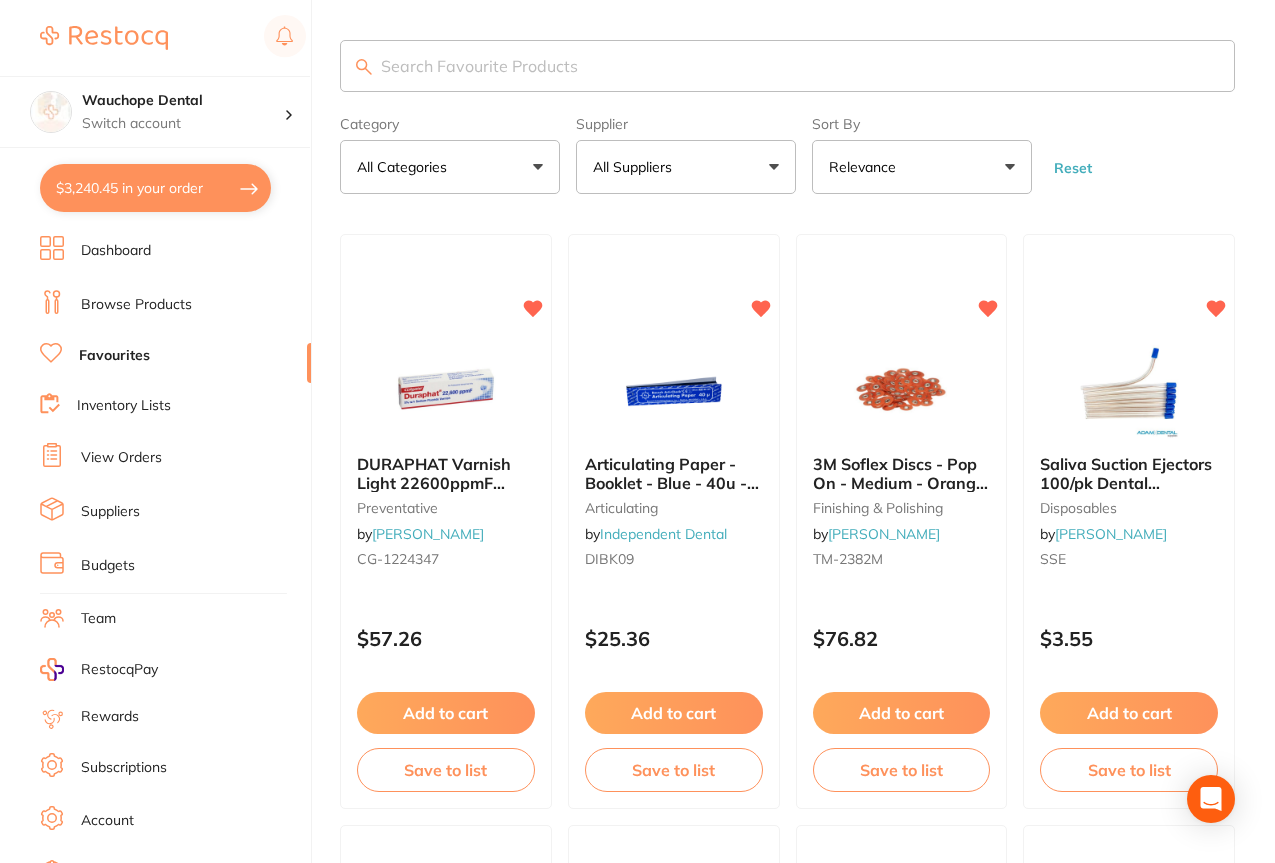 click on "Browse Products" at bounding box center [136, 305] 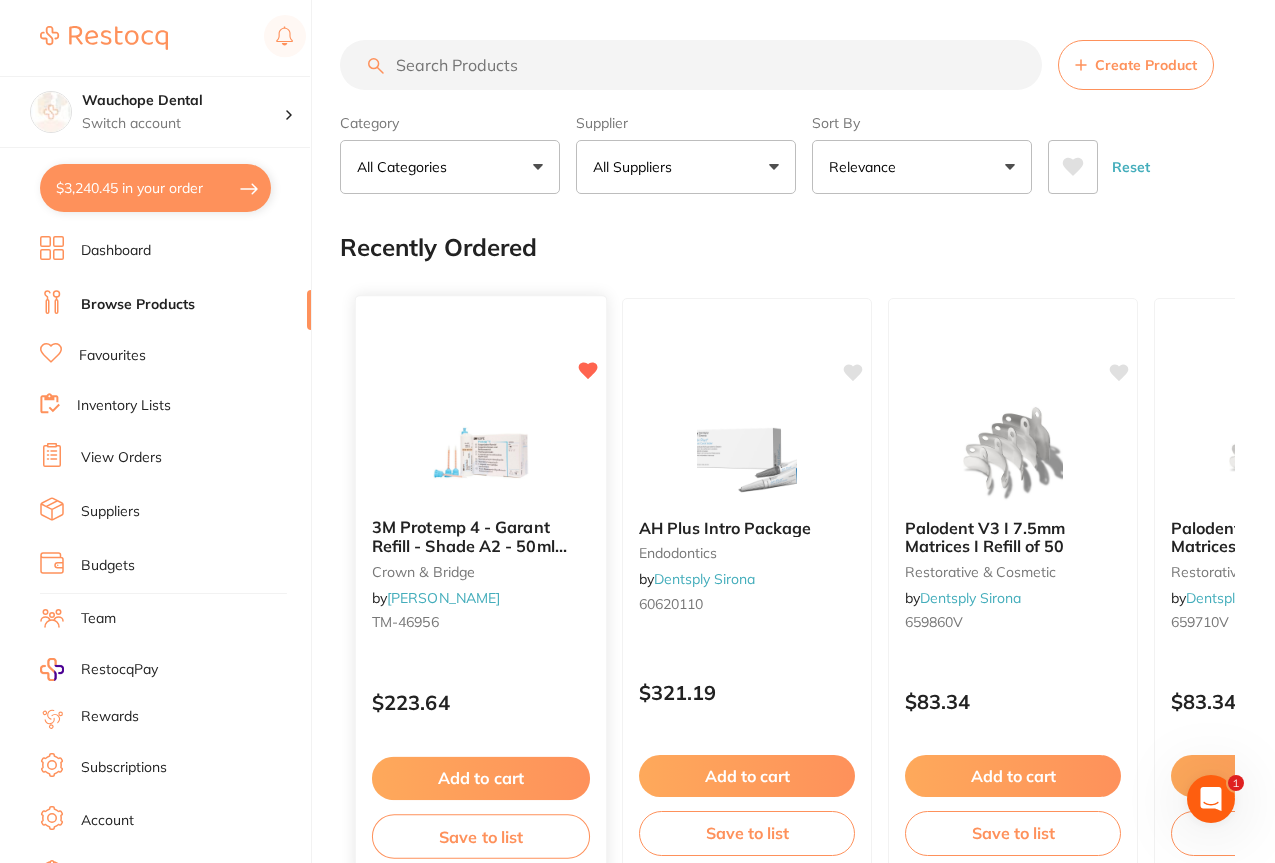 scroll, scrollTop: 0, scrollLeft: 0, axis: both 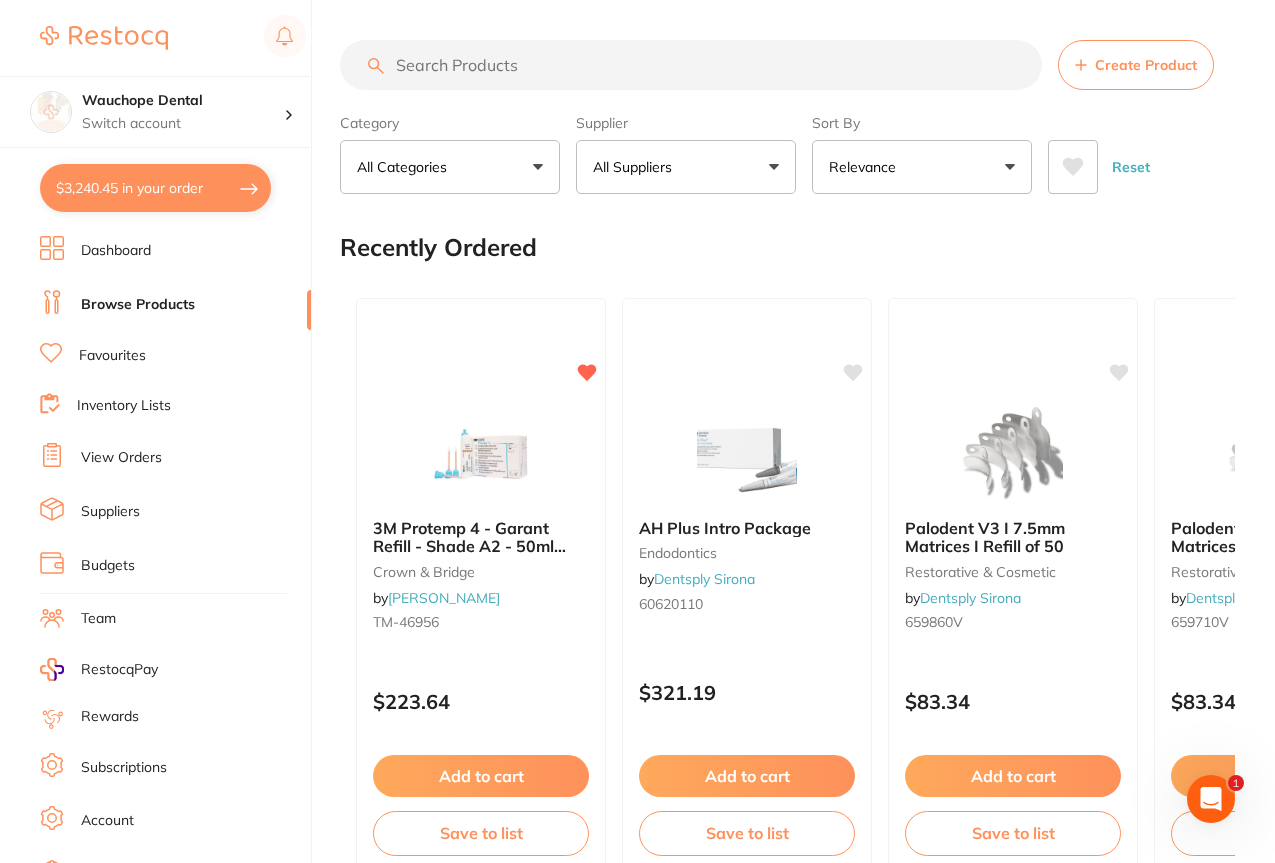 click on "All Suppliers" at bounding box center (686, 167) 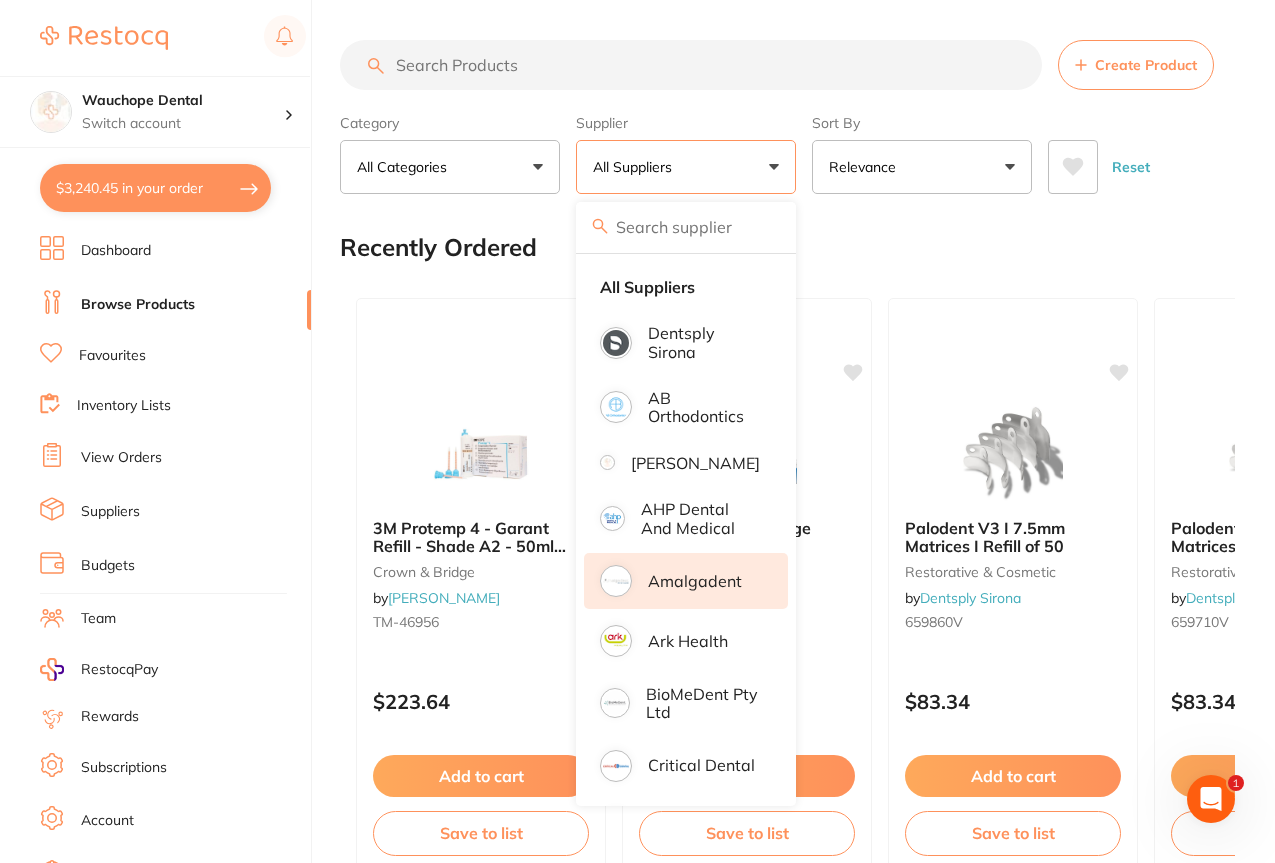 scroll, scrollTop: 0, scrollLeft: 0, axis: both 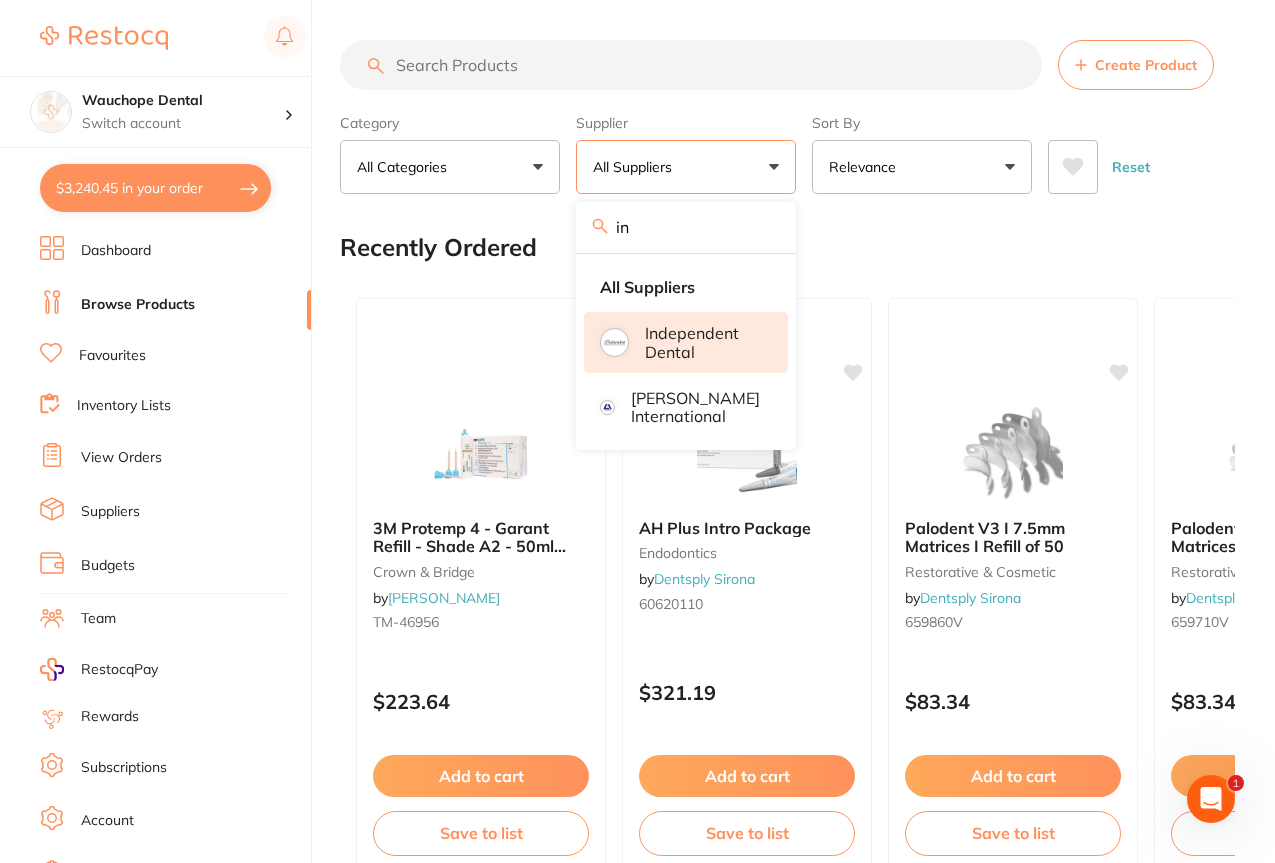 type on "in" 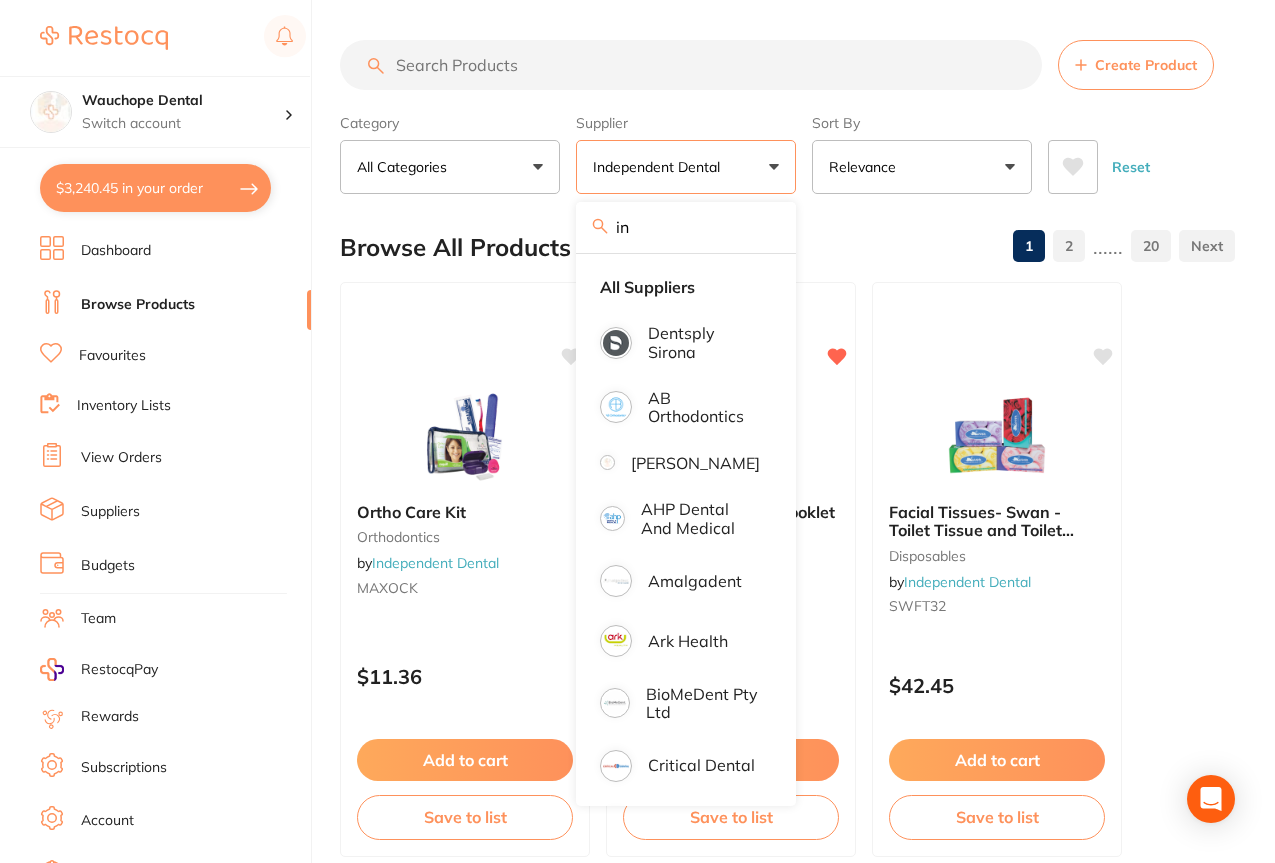click at bounding box center (691, 65) 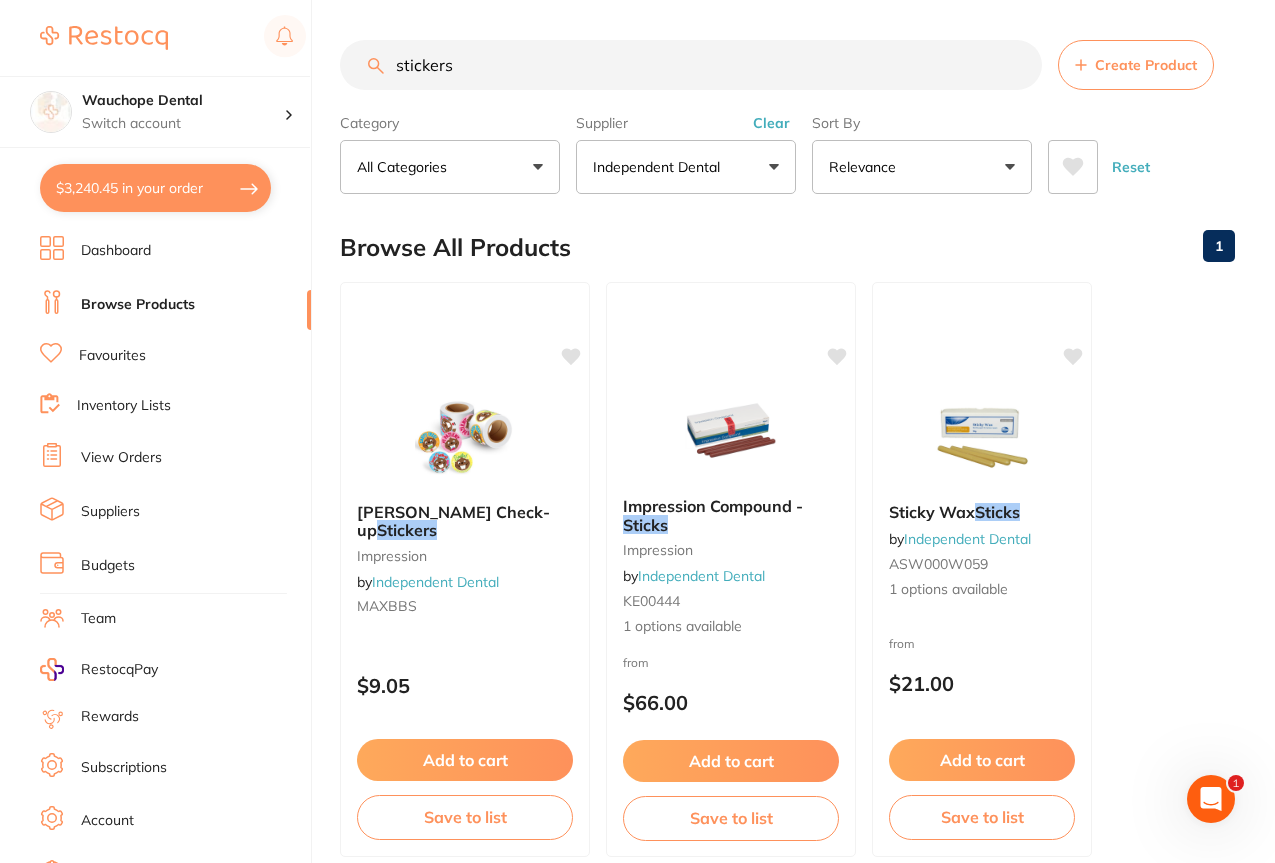 scroll, scrollTop: 0, scrollLeft: 0, axis: both 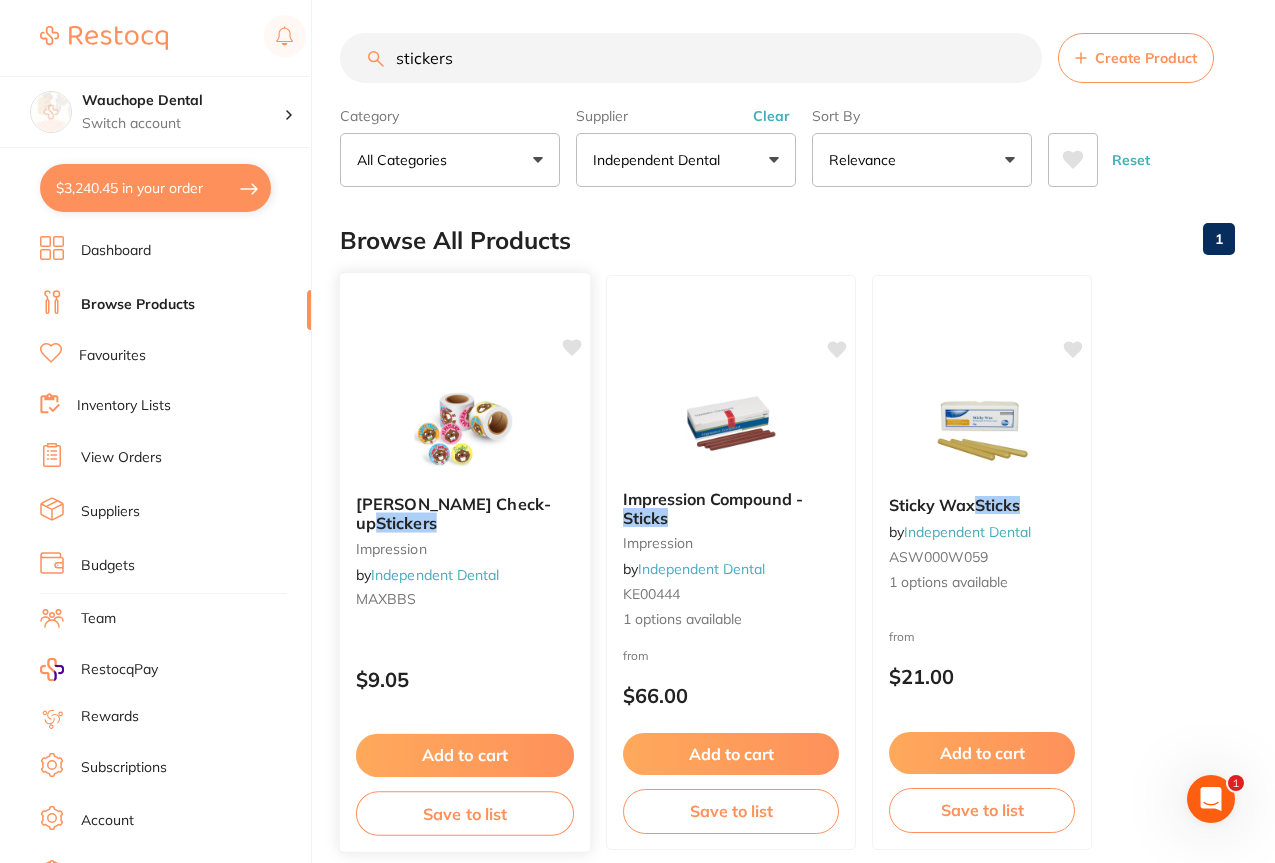 type on "stickers" 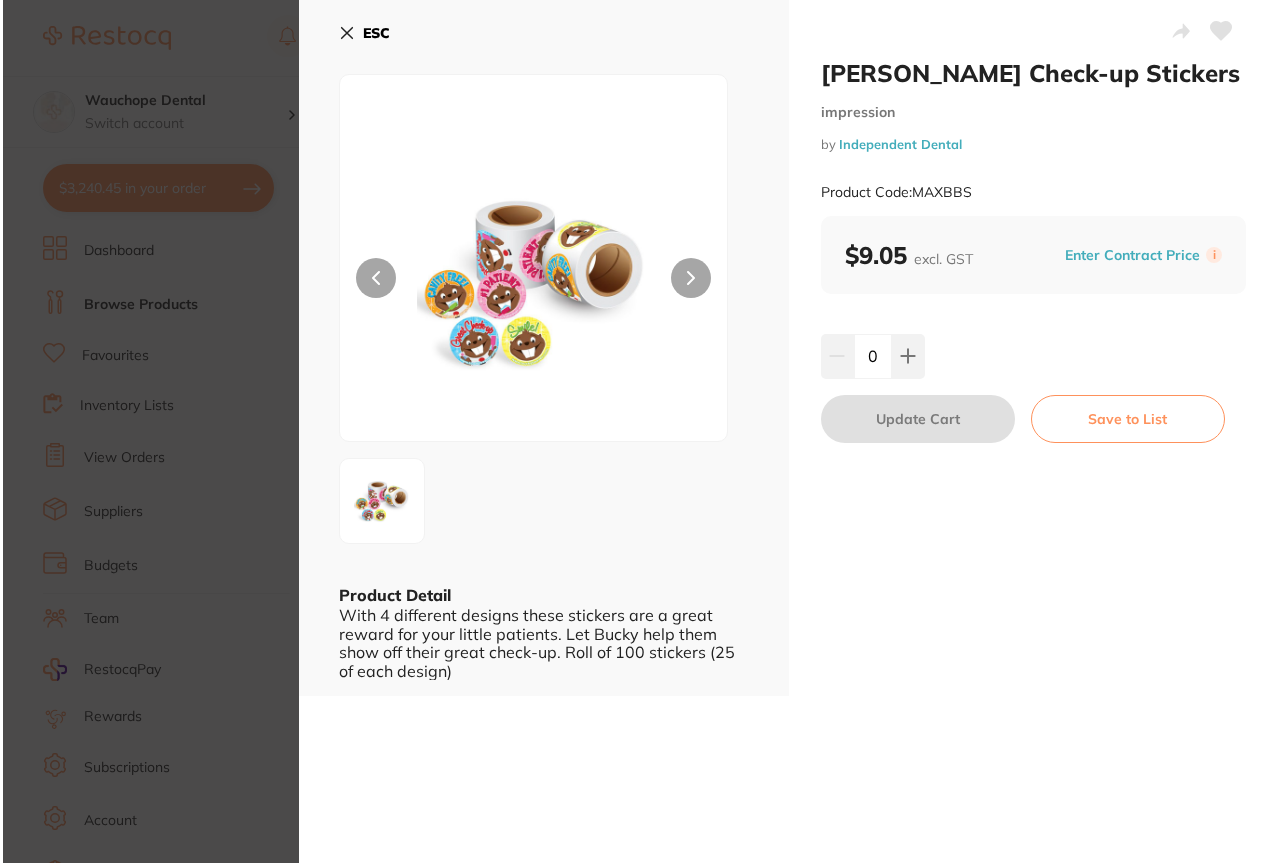 scroll, scrollTop: 0, scrollLeft: 0, axis: both 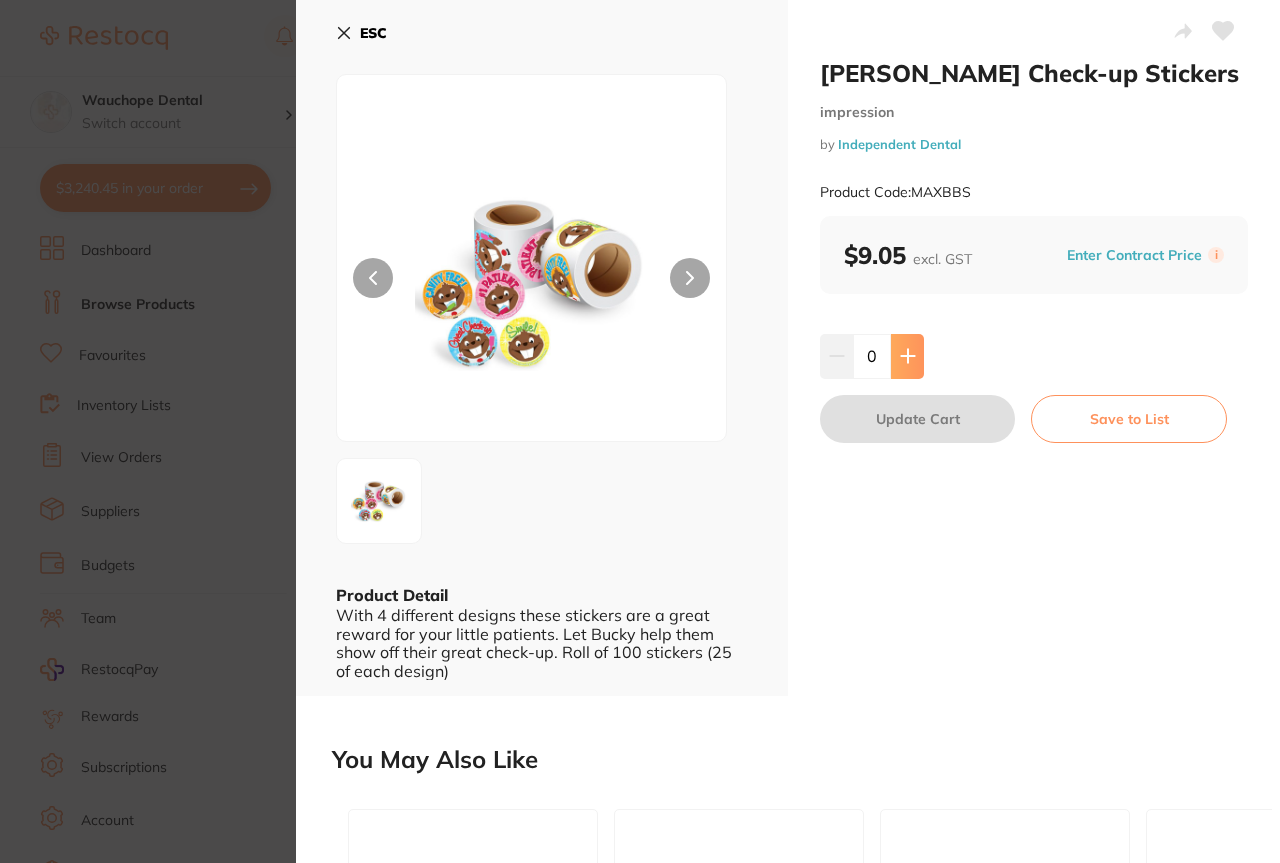 click at bounding box center [907, 356] 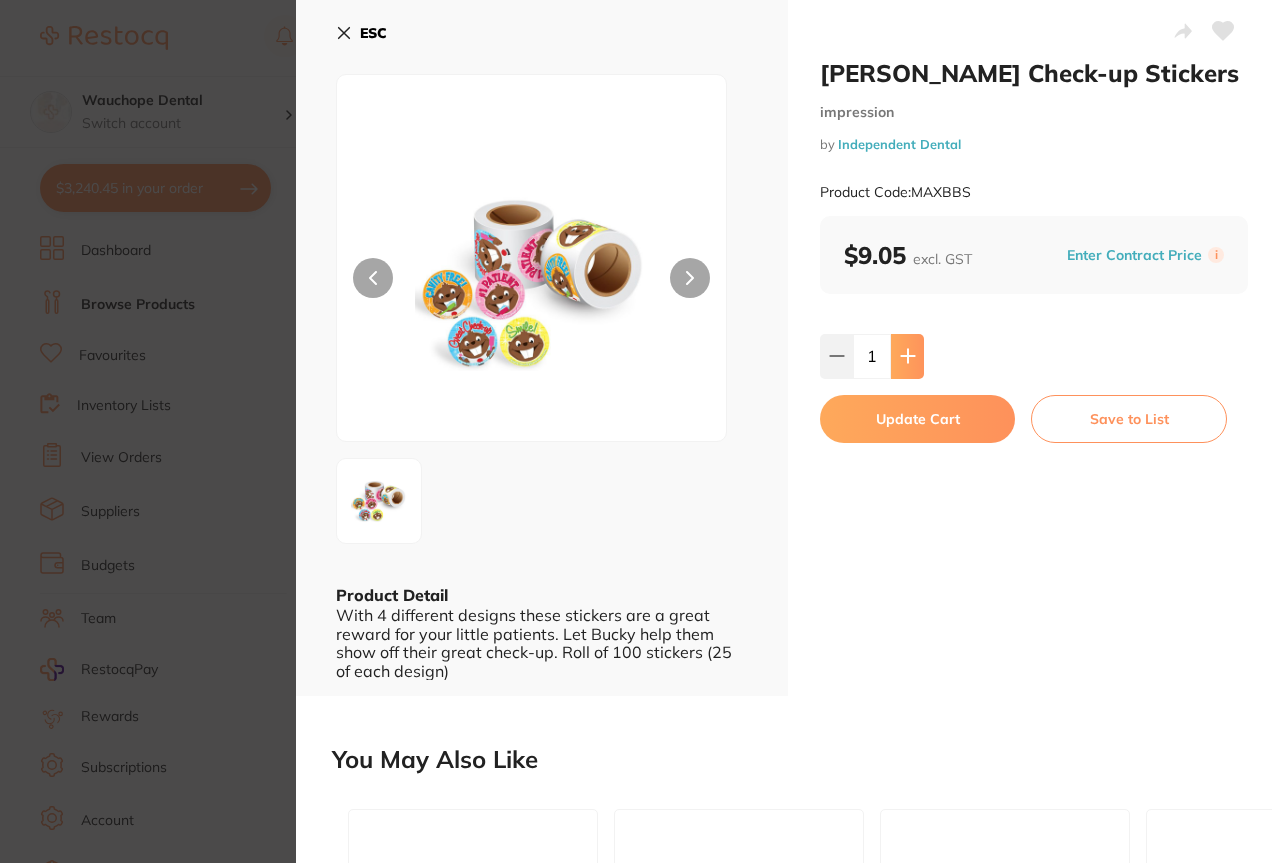 scroll, scrollTop: 0, scrollLeft: 0, axis: both 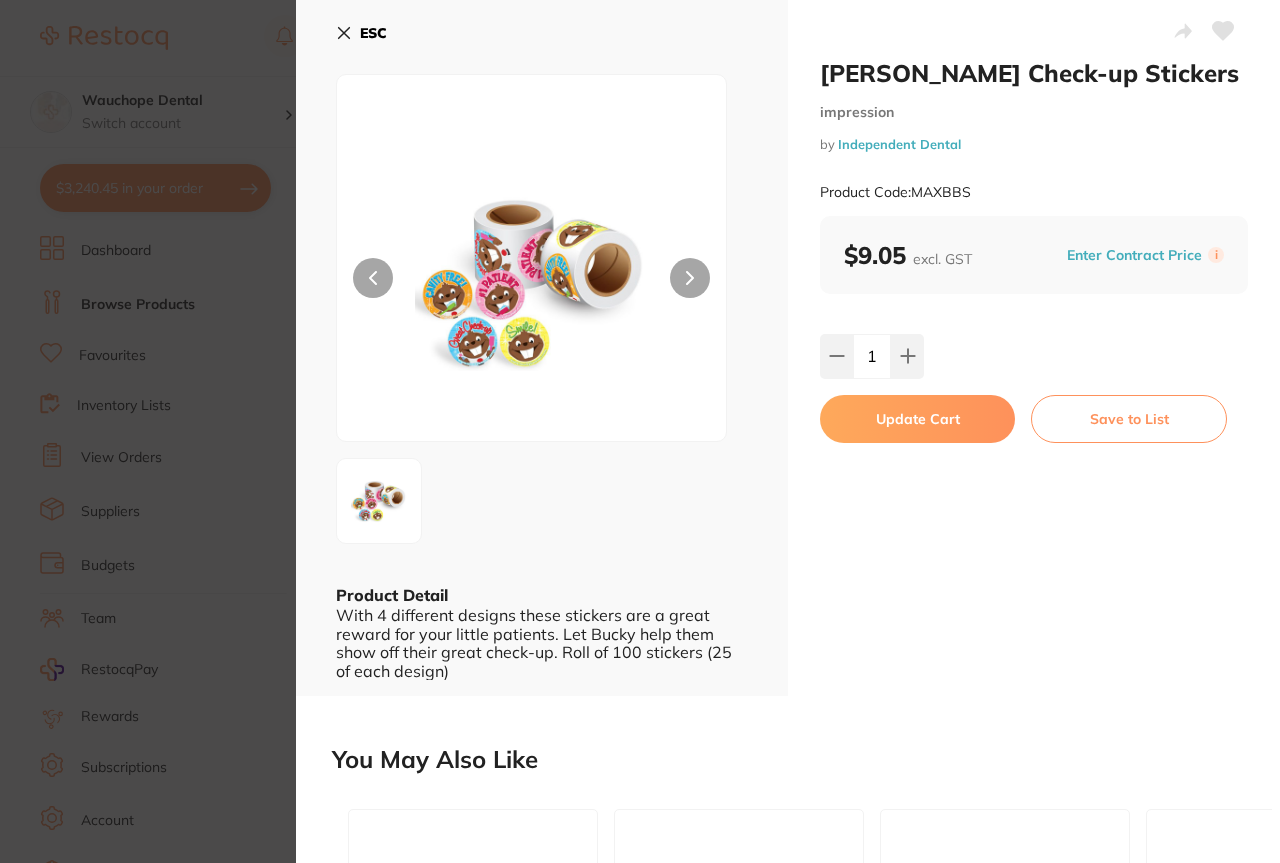 click on "Update Cart" at bounding box center [917, 419] 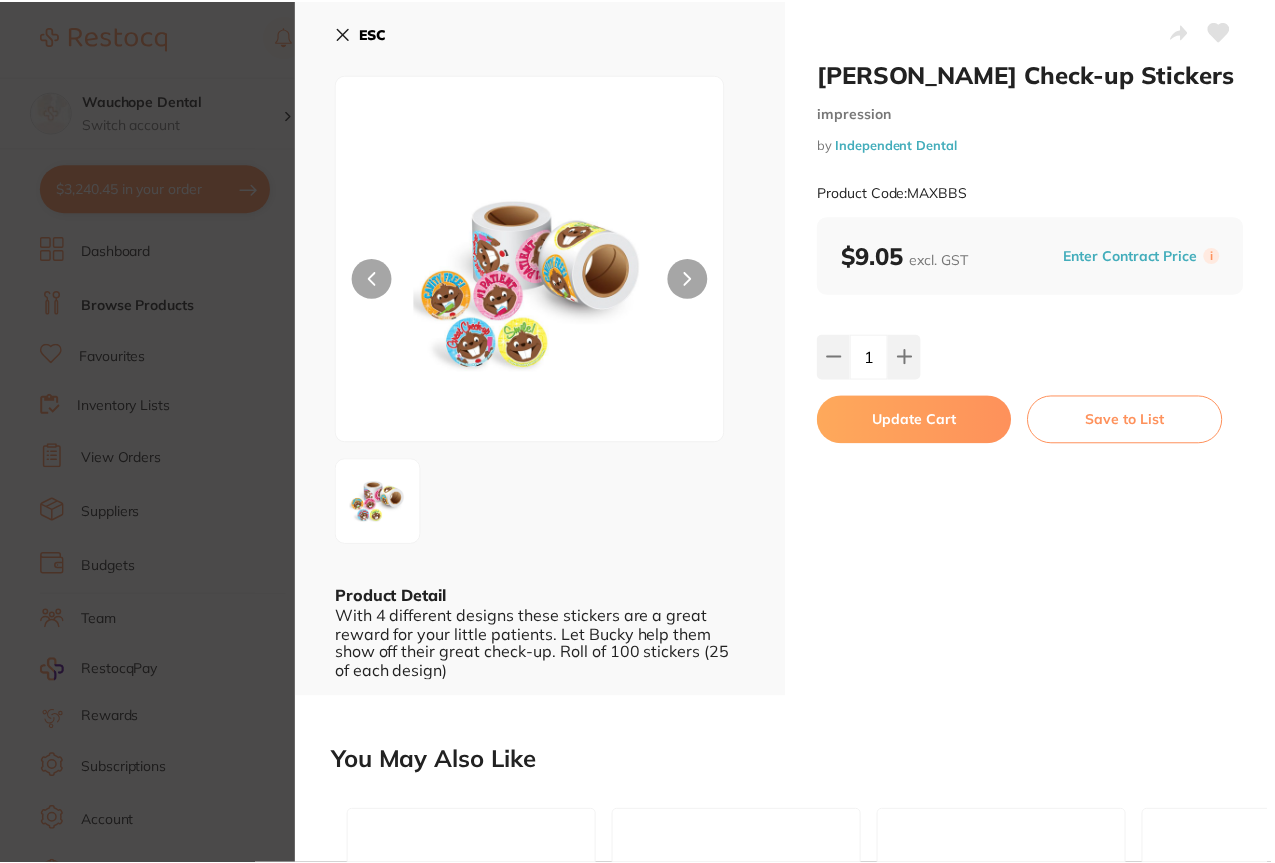 scroll, scrollTop: 7, scrollLeft: 0, axis: vertical 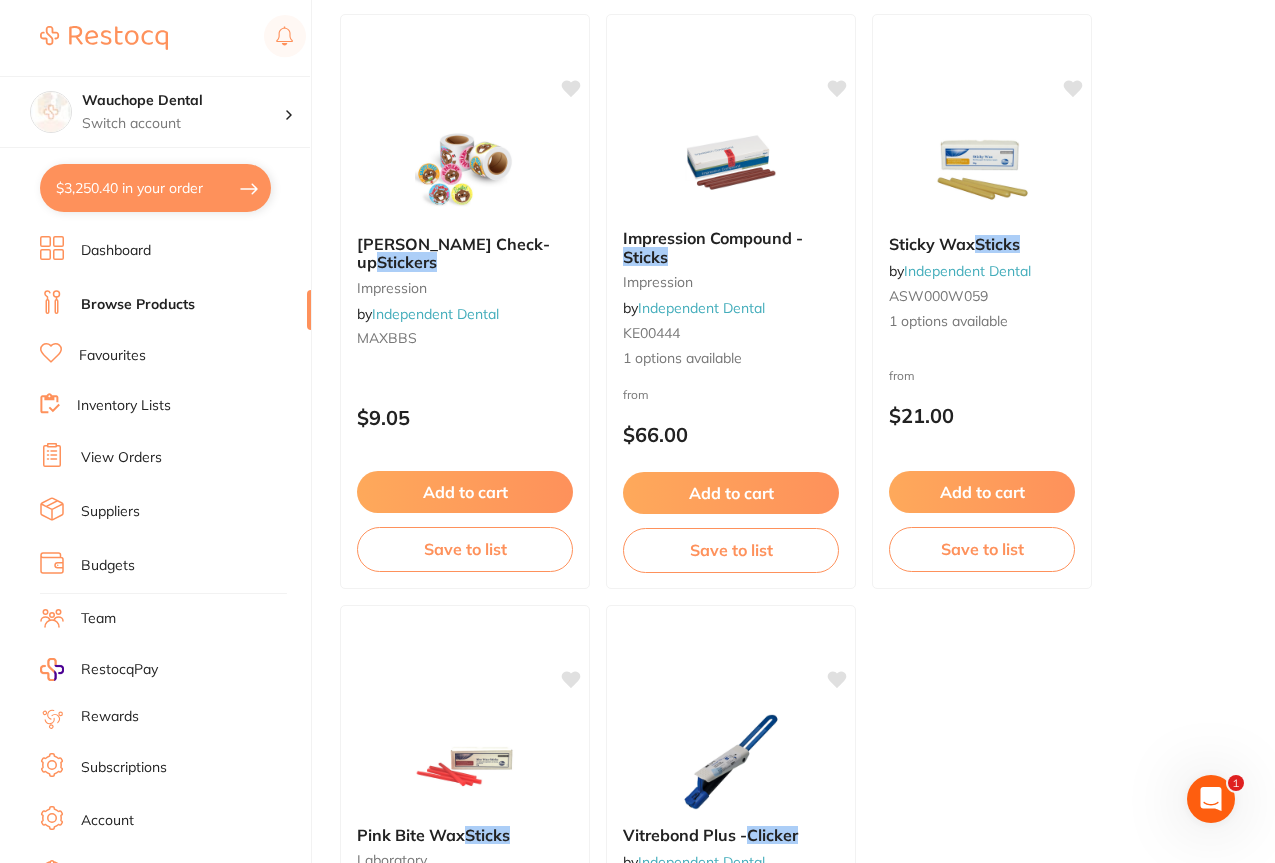 click on "$3,250.40   in your order" at bounding box center [155, 188] 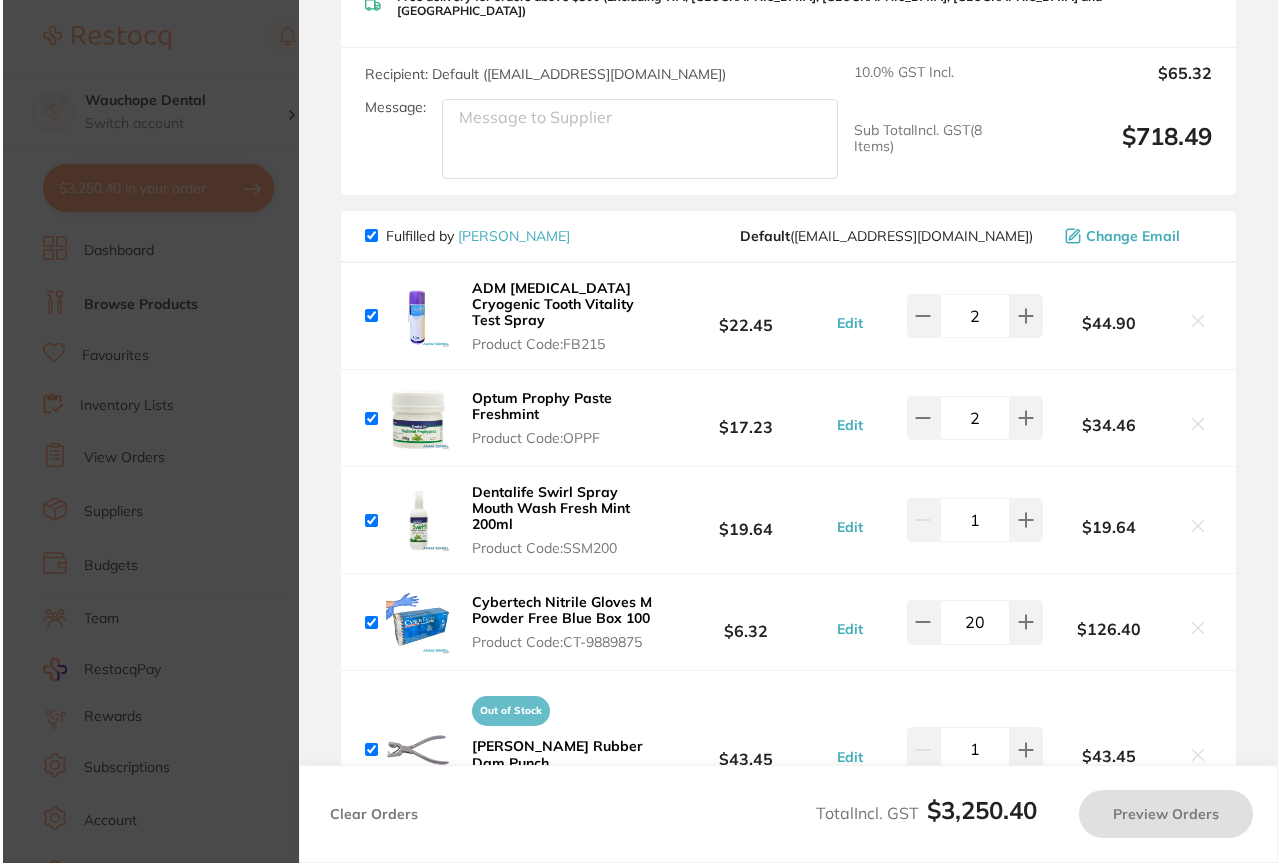 scroll, scrollTop: 0, scrollLeft: 0, axis: both 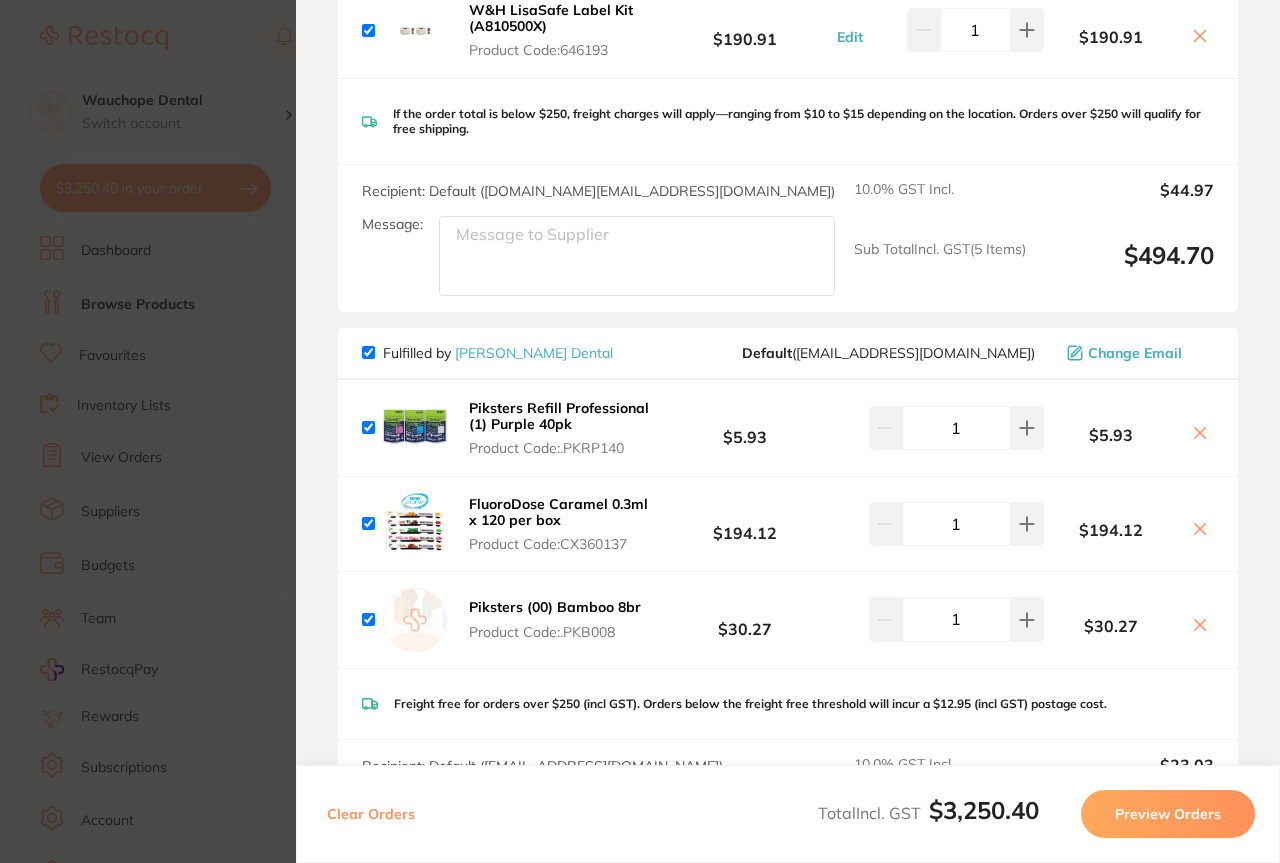 click at bounding box center [368, 352] 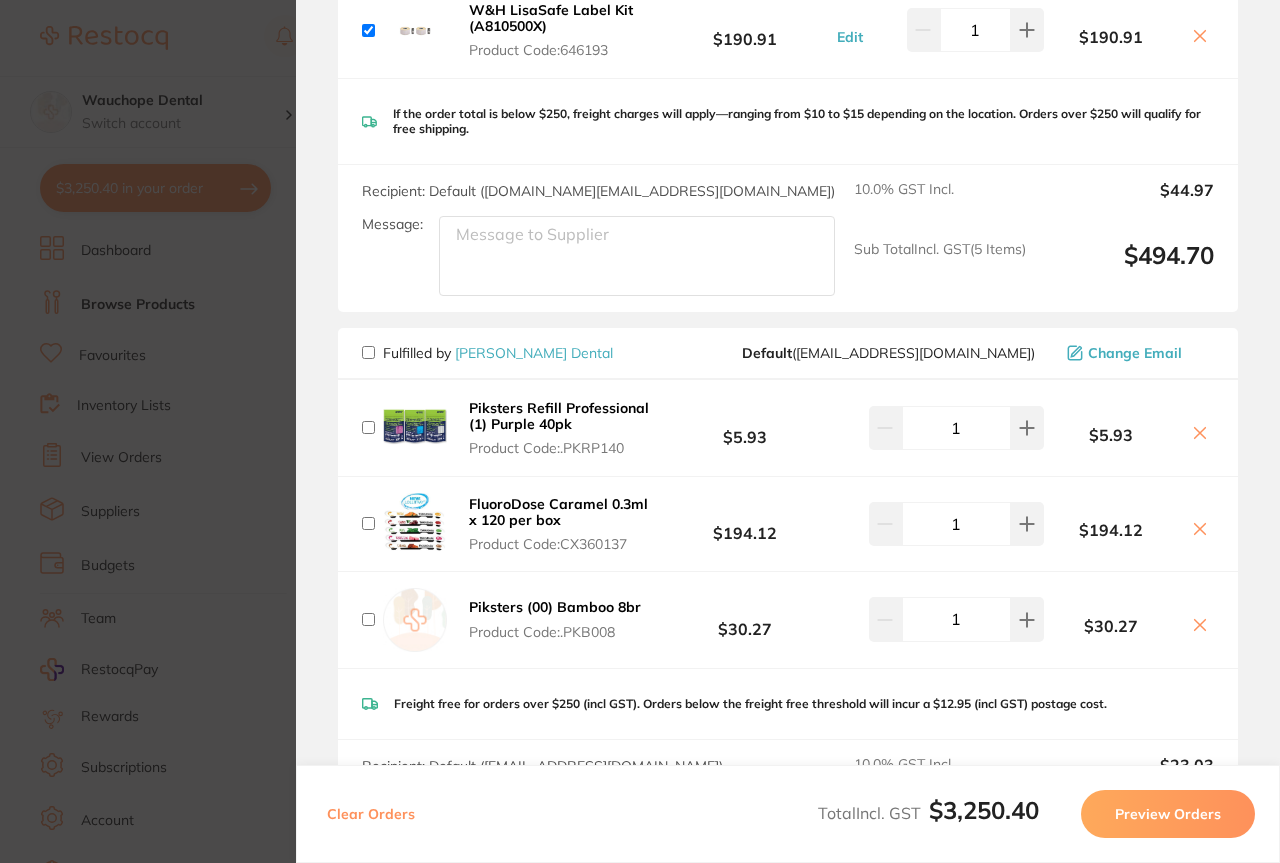 checkbox on "false" 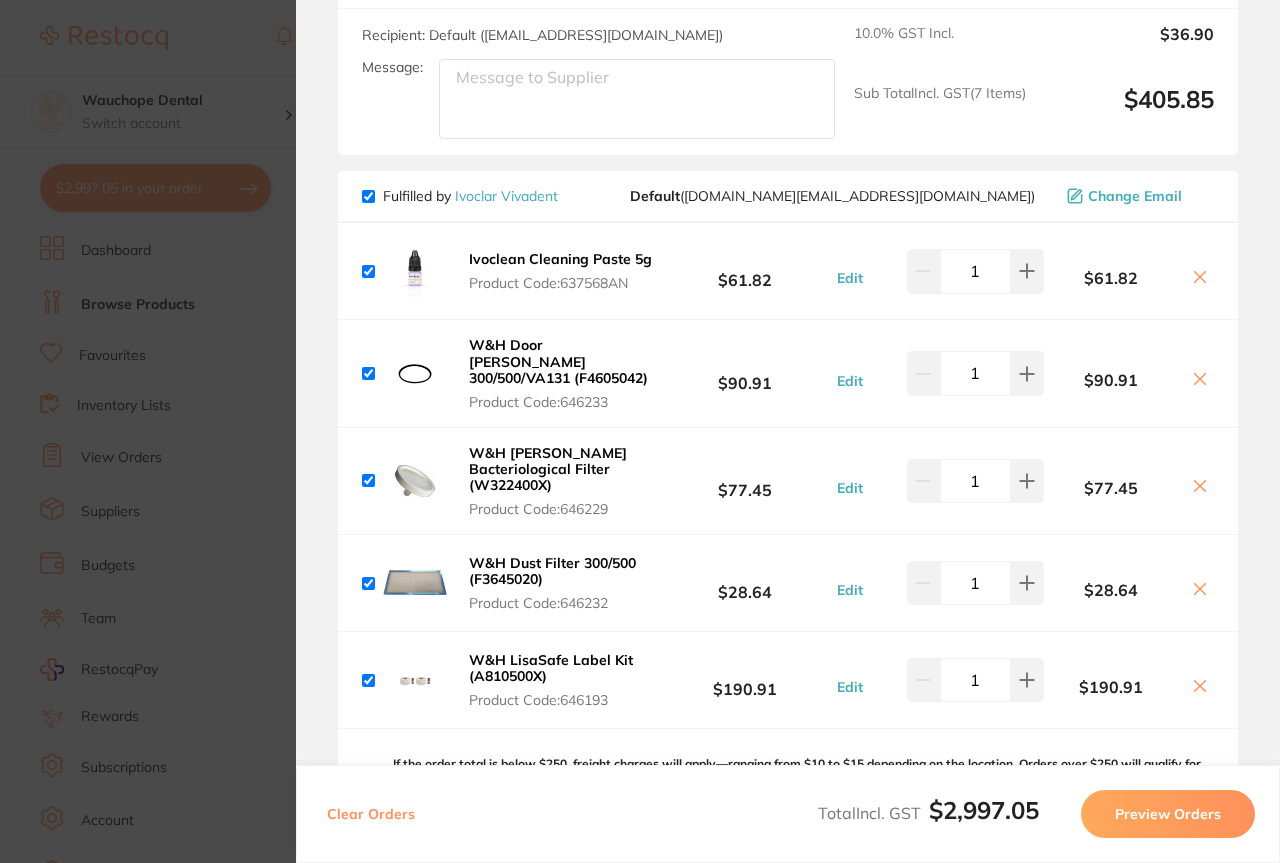 scroll, scrollTop: 2846, scrollLeft: 0, axis: vertical 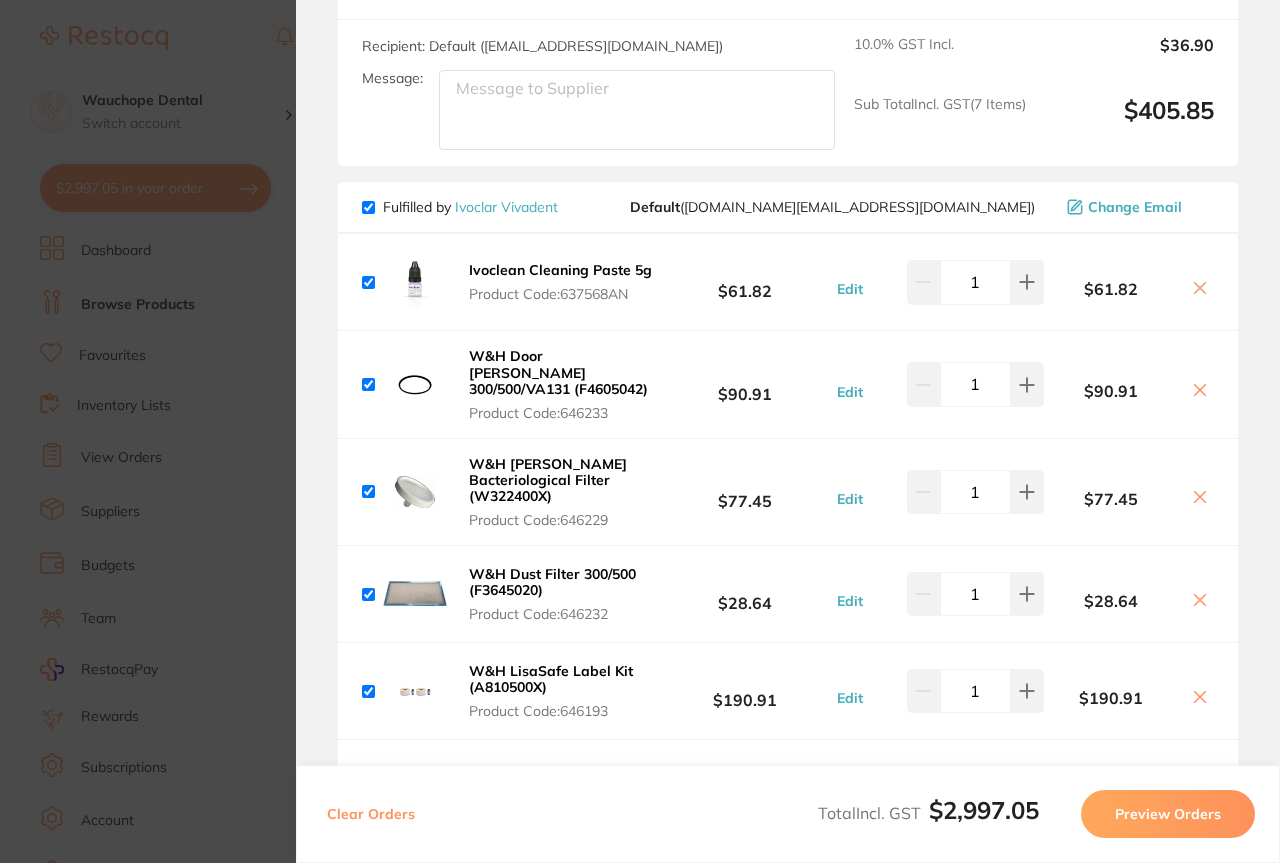 click on "Fulfilled by   Ivoclar Vivadent" at bounding box center [460, 207] 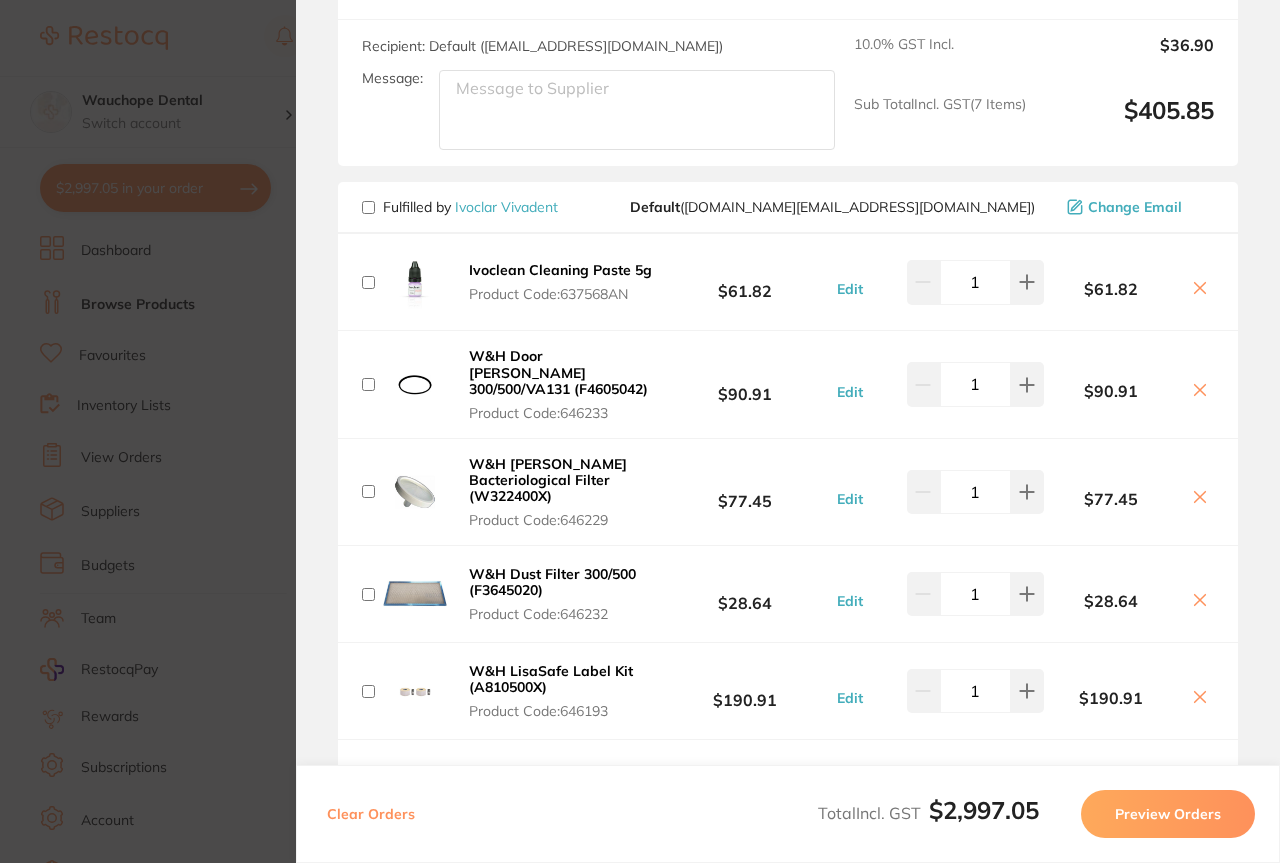 checkbox on "false" 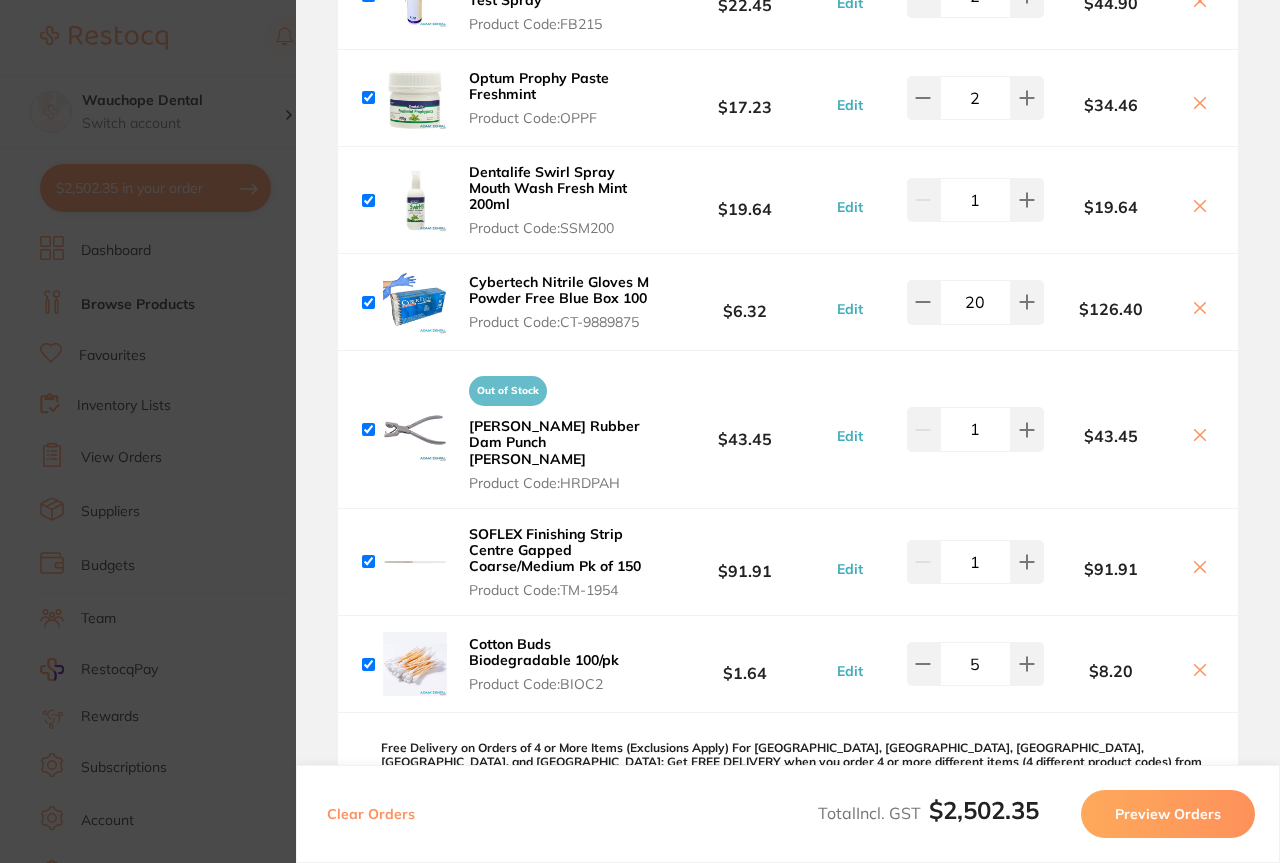 scroll, scrollTop: 1756, scrollLeft: 0, axis: vertical 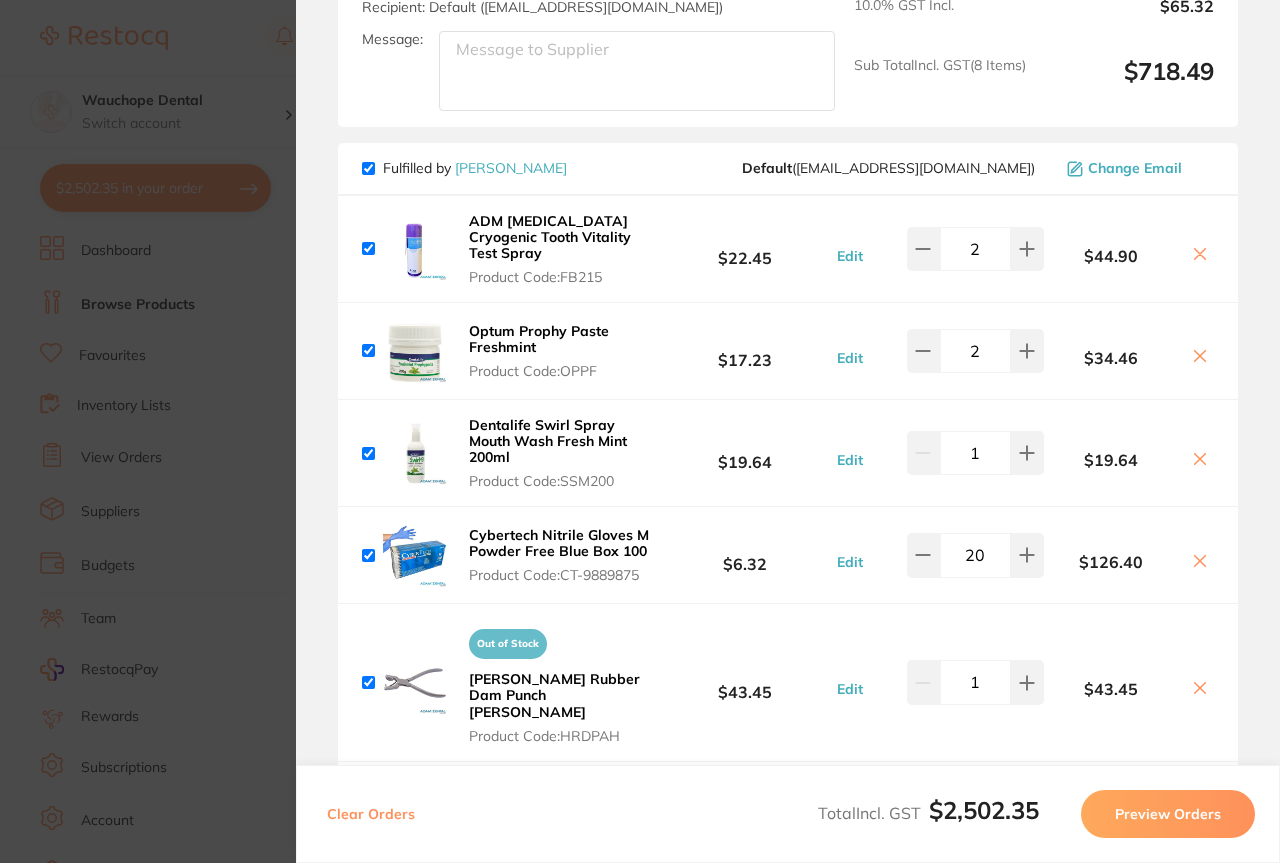 click at bounding box center [368, 168] 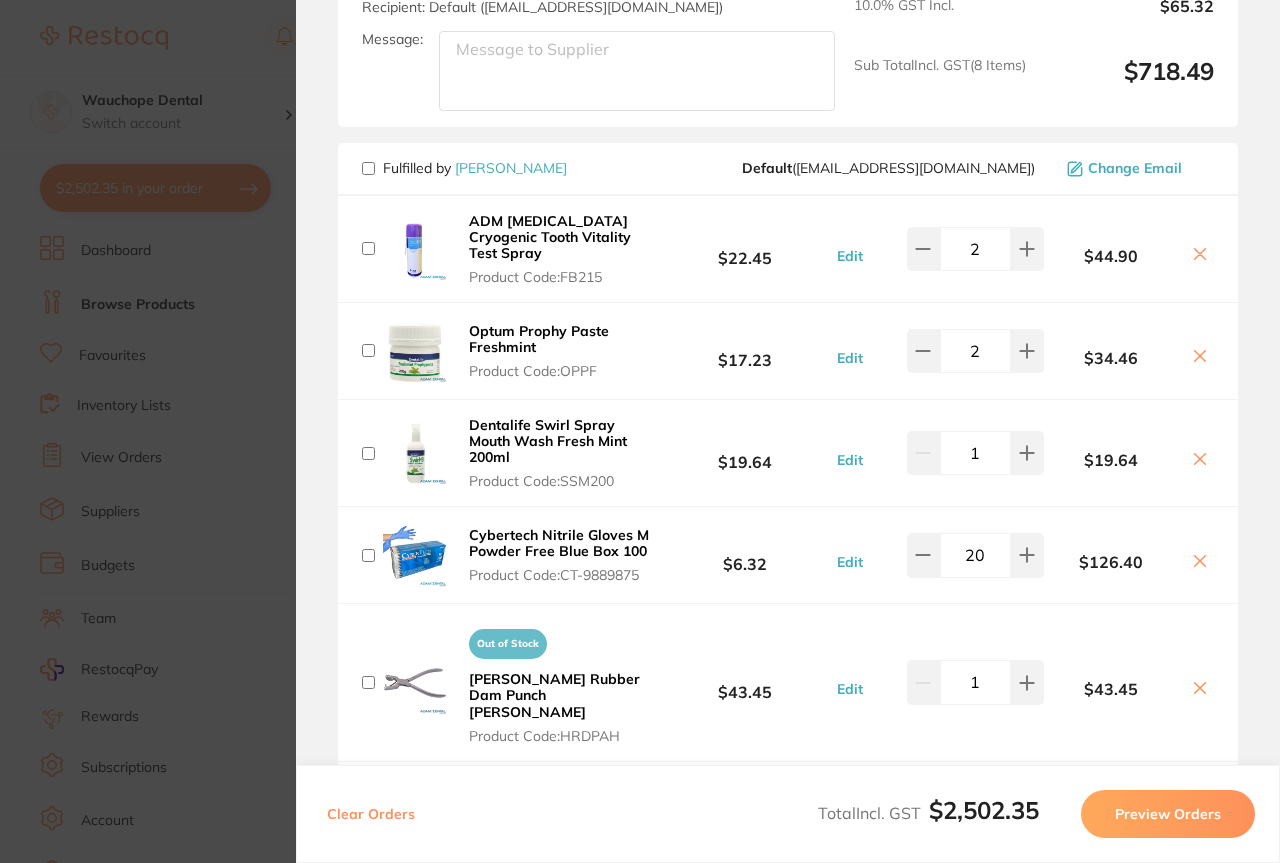 checkbox on "false" 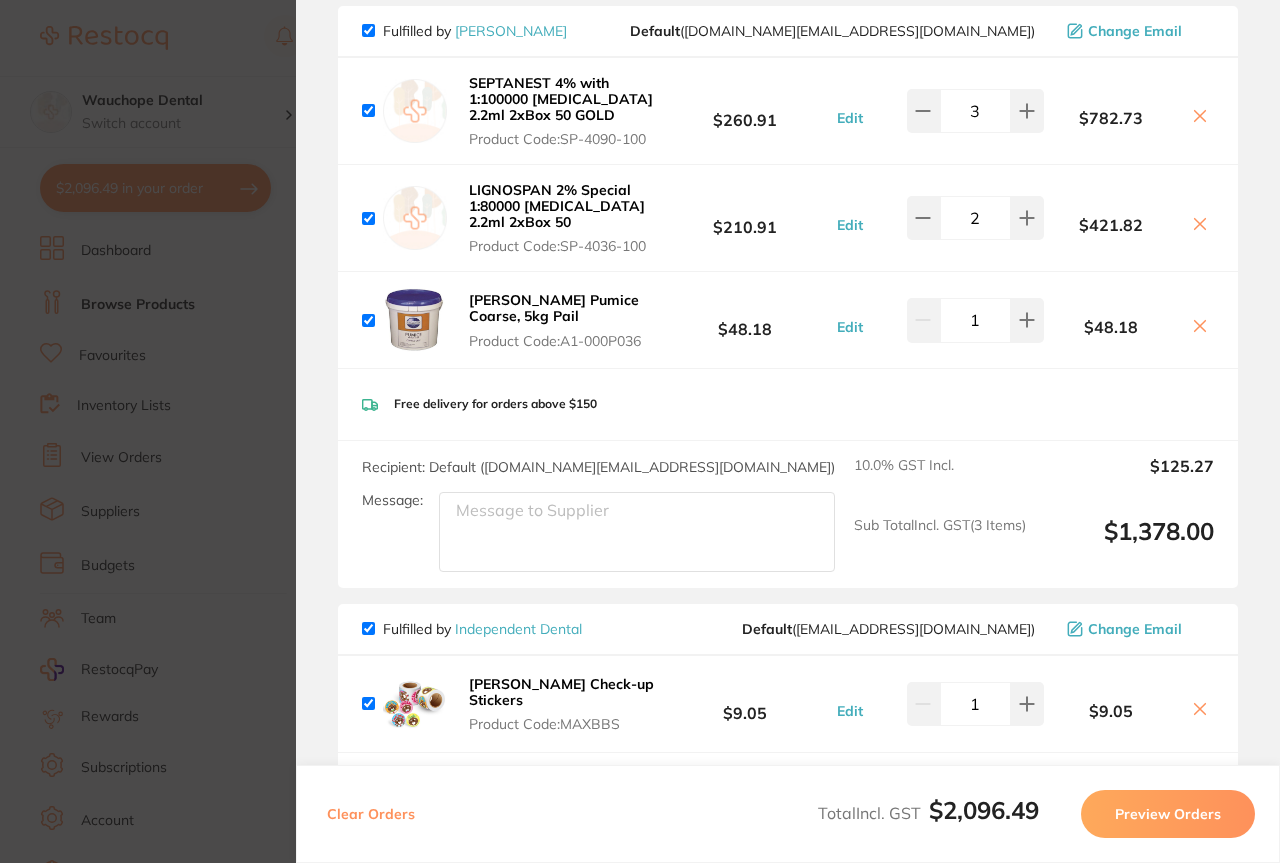 scroll, scrollTop: 64, scrollLeft: 0, axis: vertical 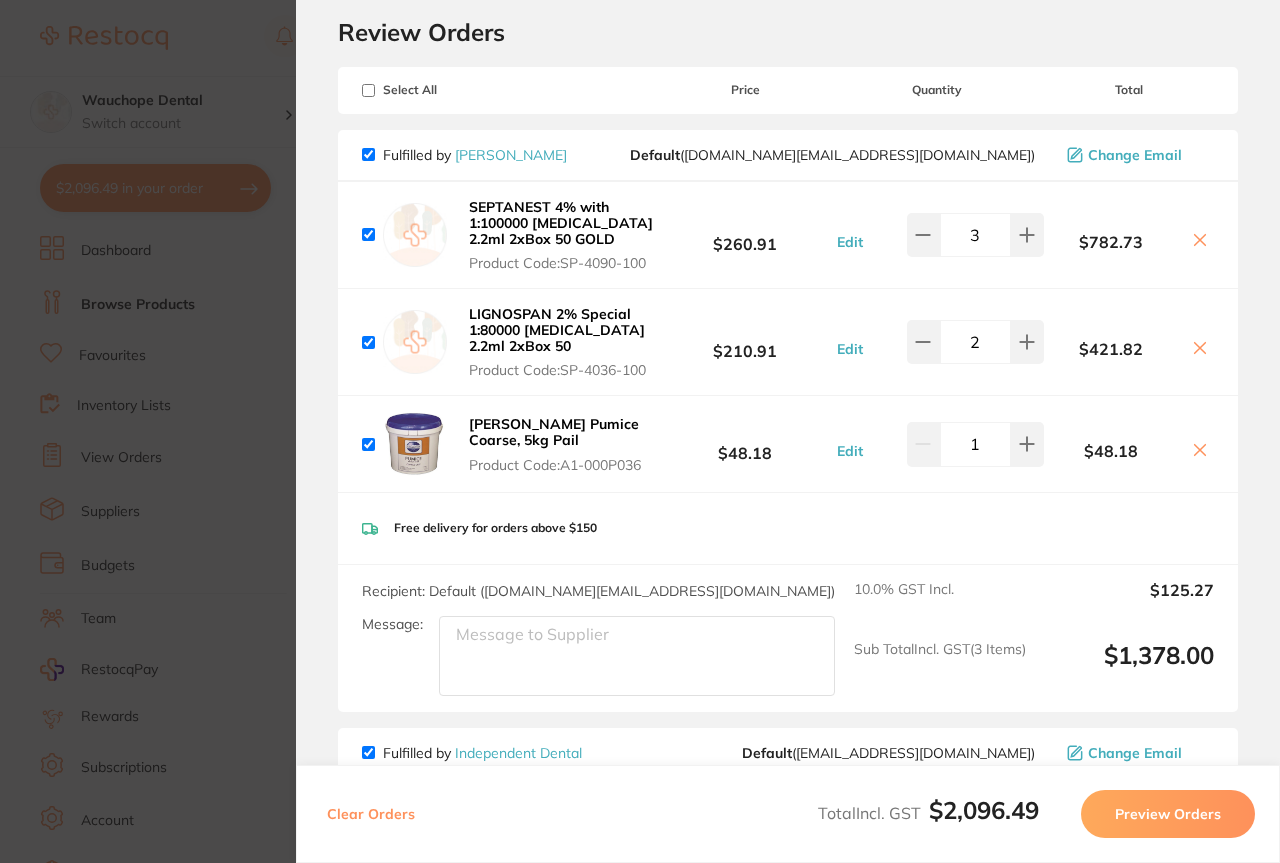 click at bounding box center [368, 154] 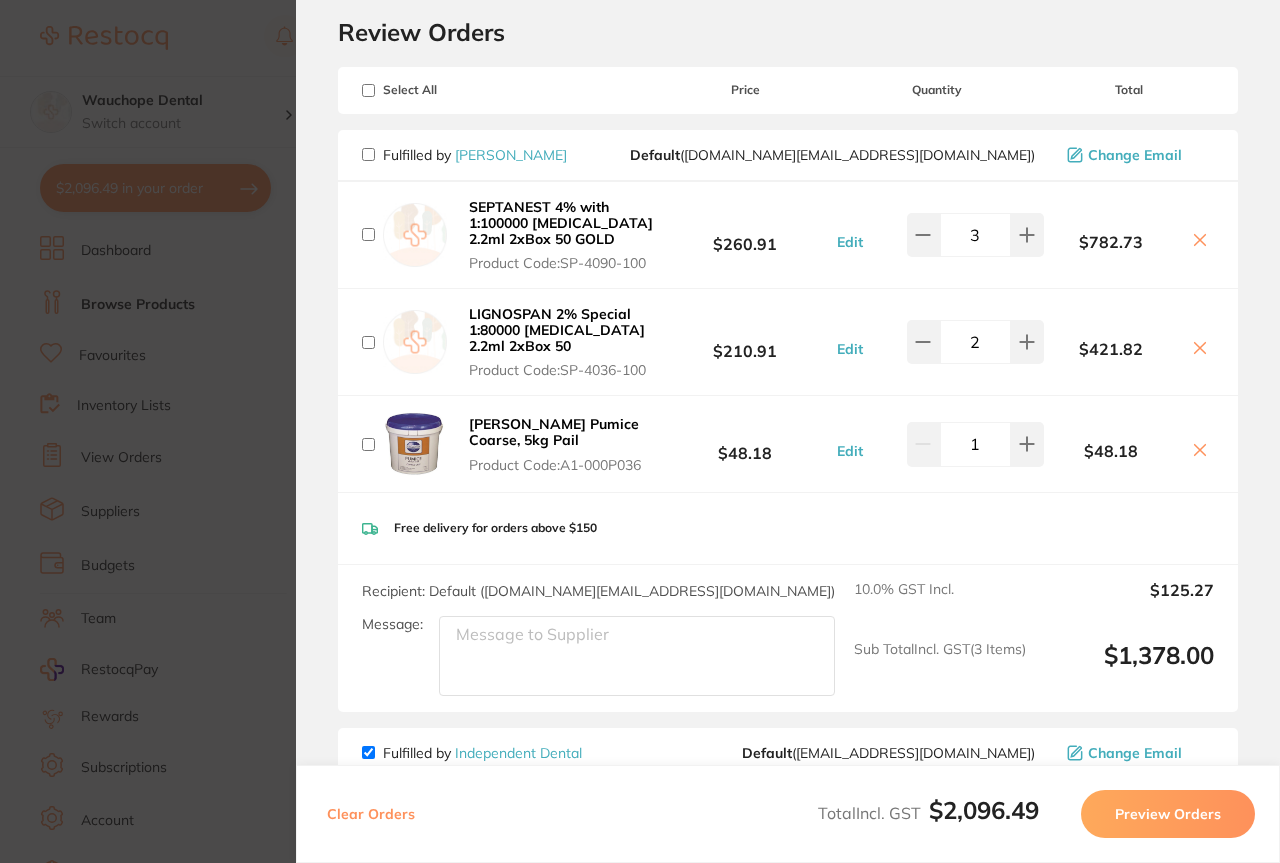 checkbox on "false" 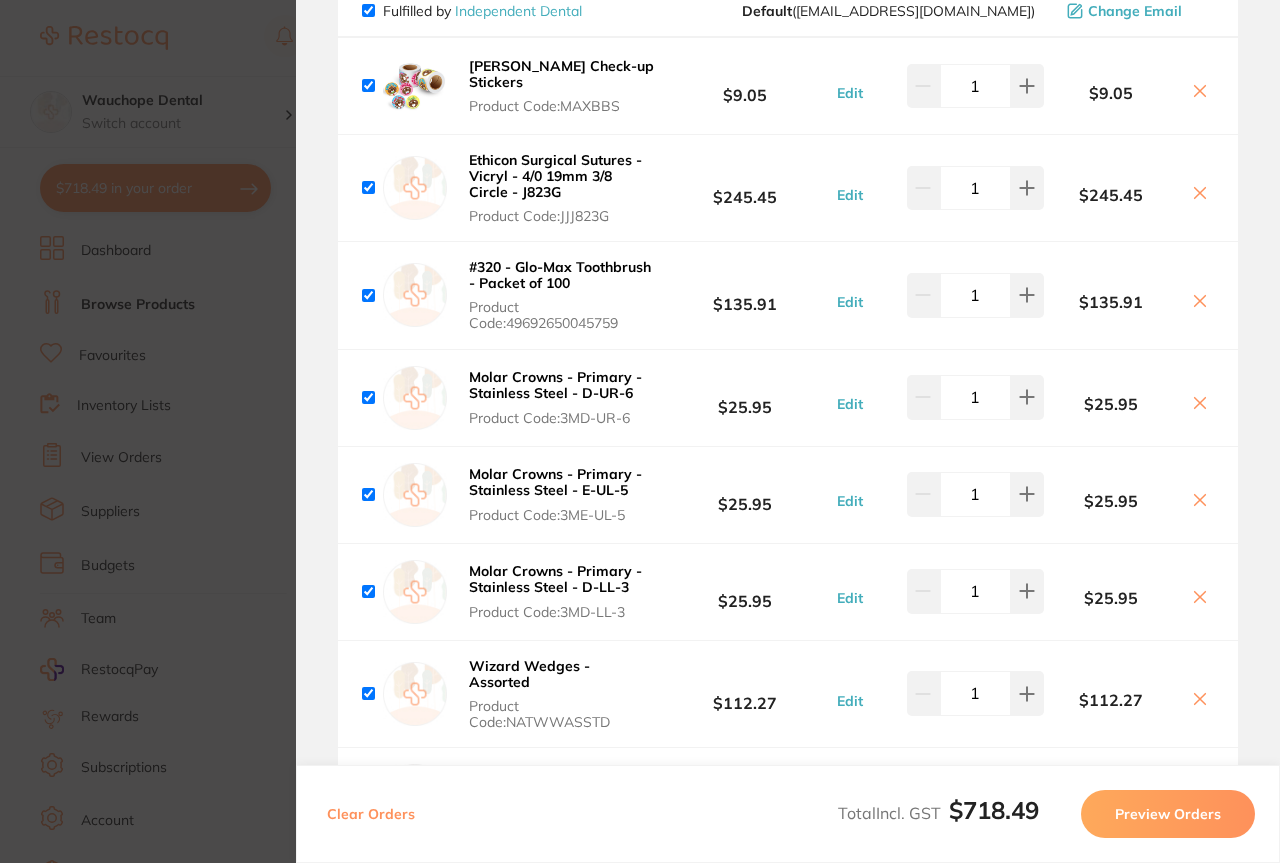 scroll, scrollTop: 929, scrollLeft: 0, axis: vertical 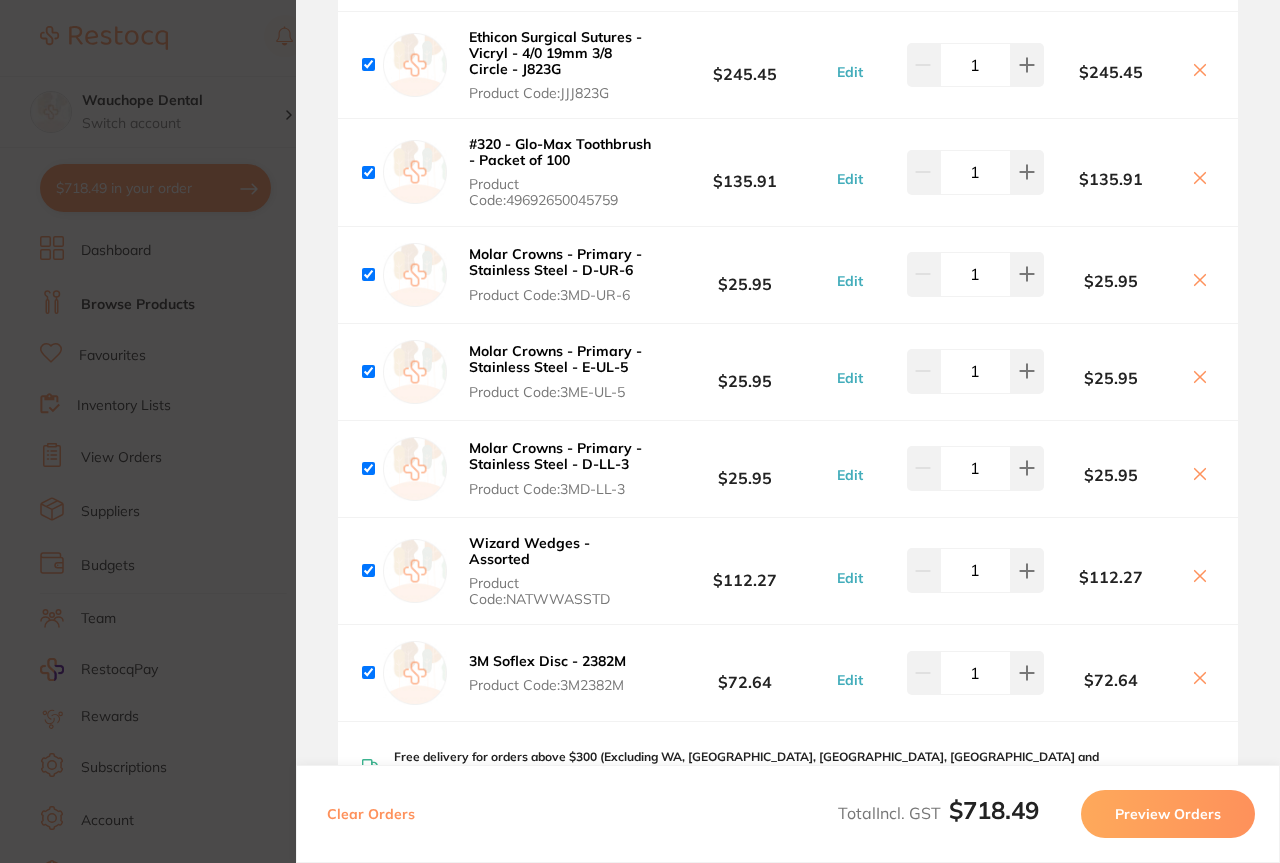click at bounding box center (368, 371) 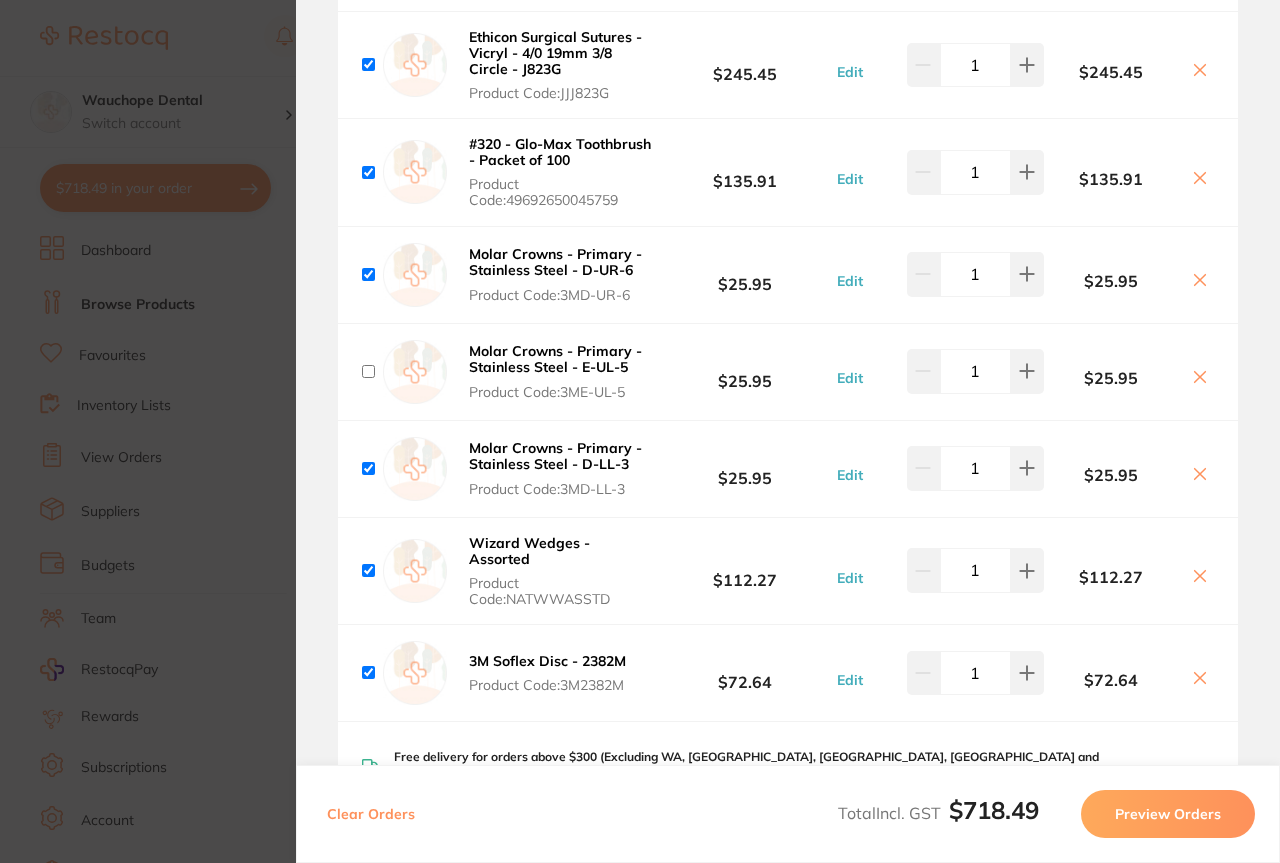 checkbox on "false" 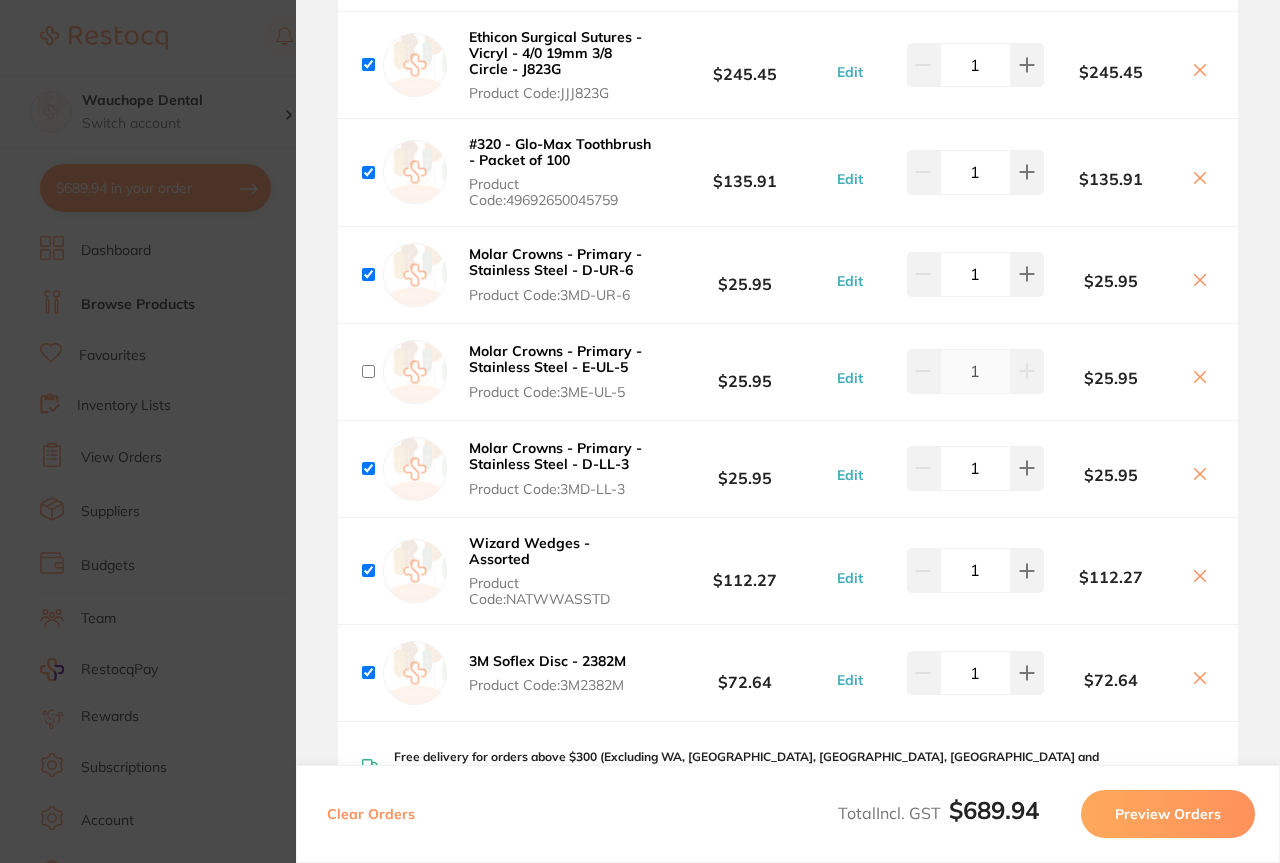 click at bounding box center (368, 468) 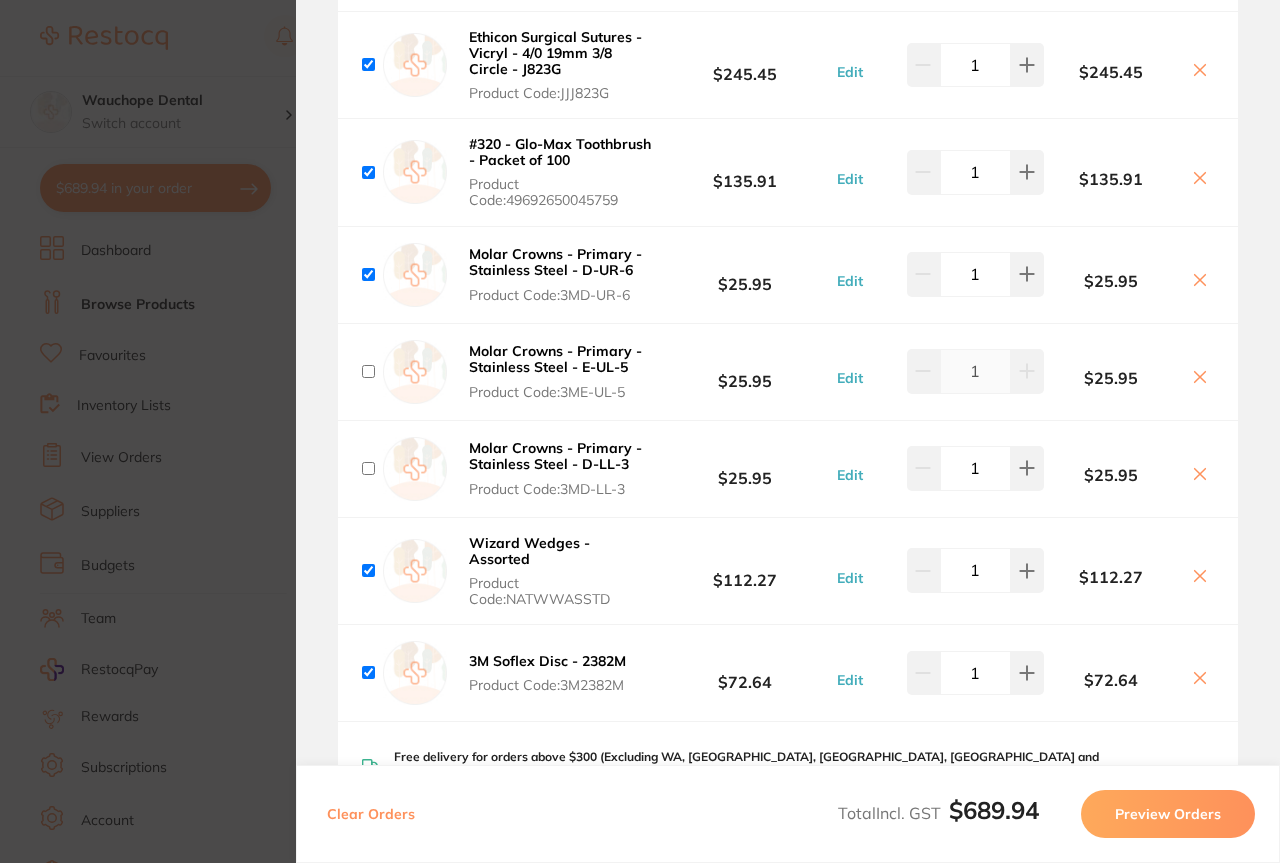 checkbox on "false" 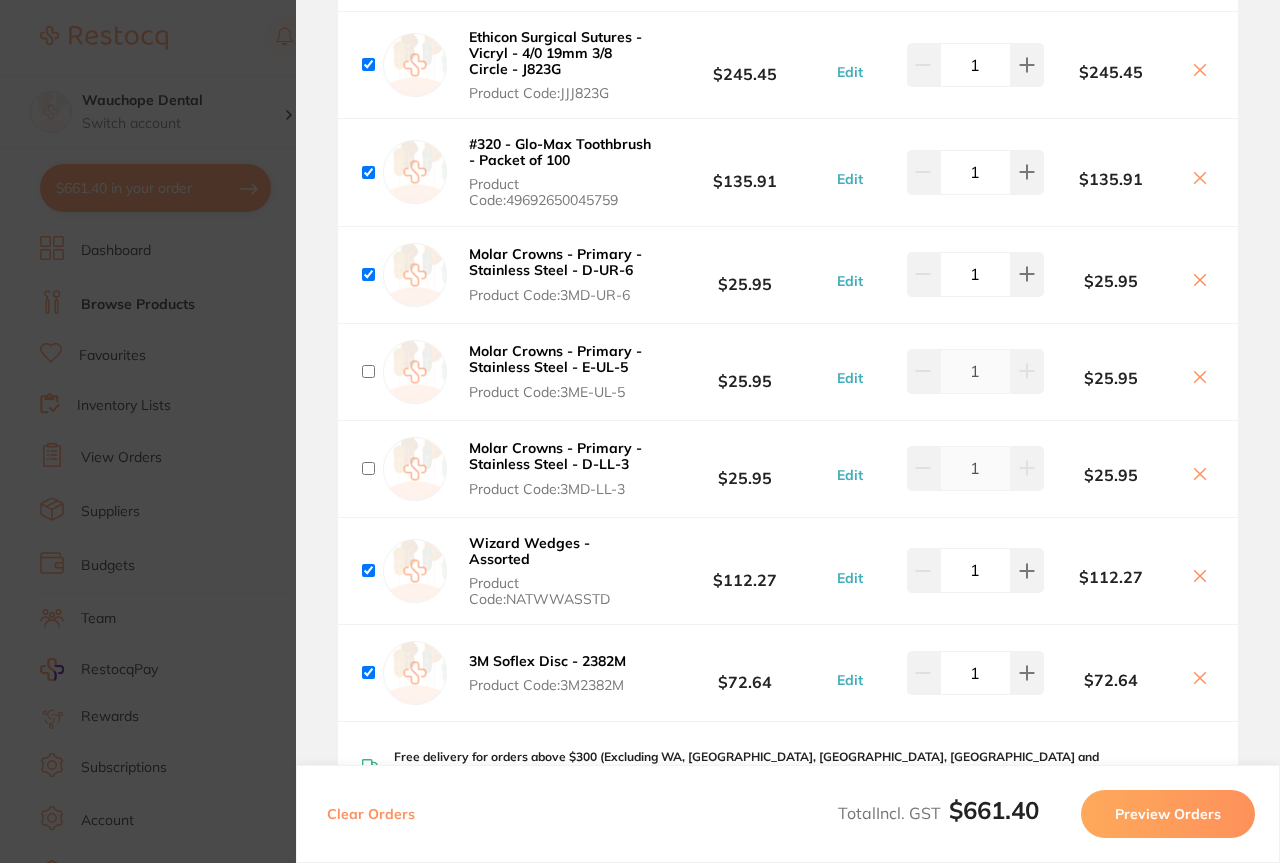 click on "[MEDICAL_DATA] Crowns - Primary - Stainless Steel - D-UR-6   Product Code:  3MD-UR-6" at bounding box center [511, 275] 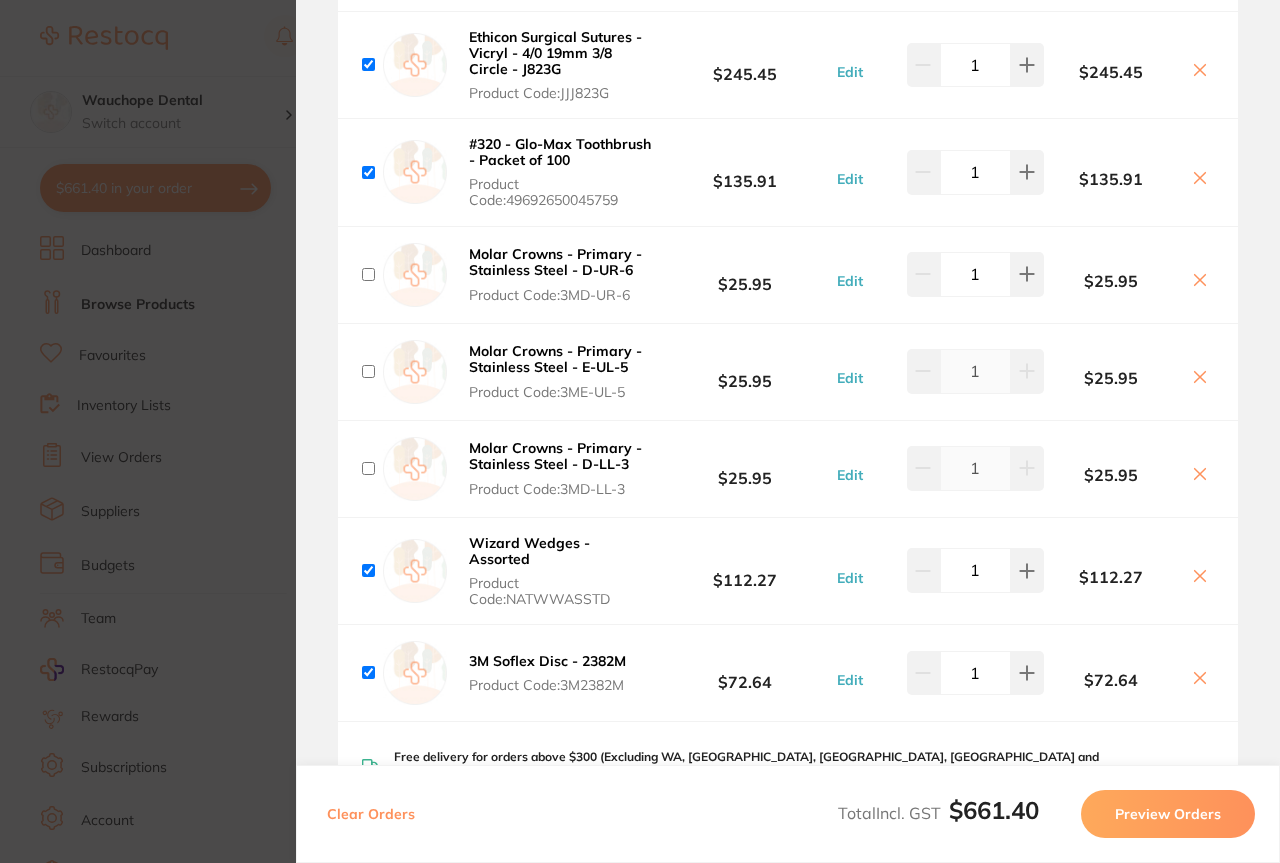 checkbox on "false" 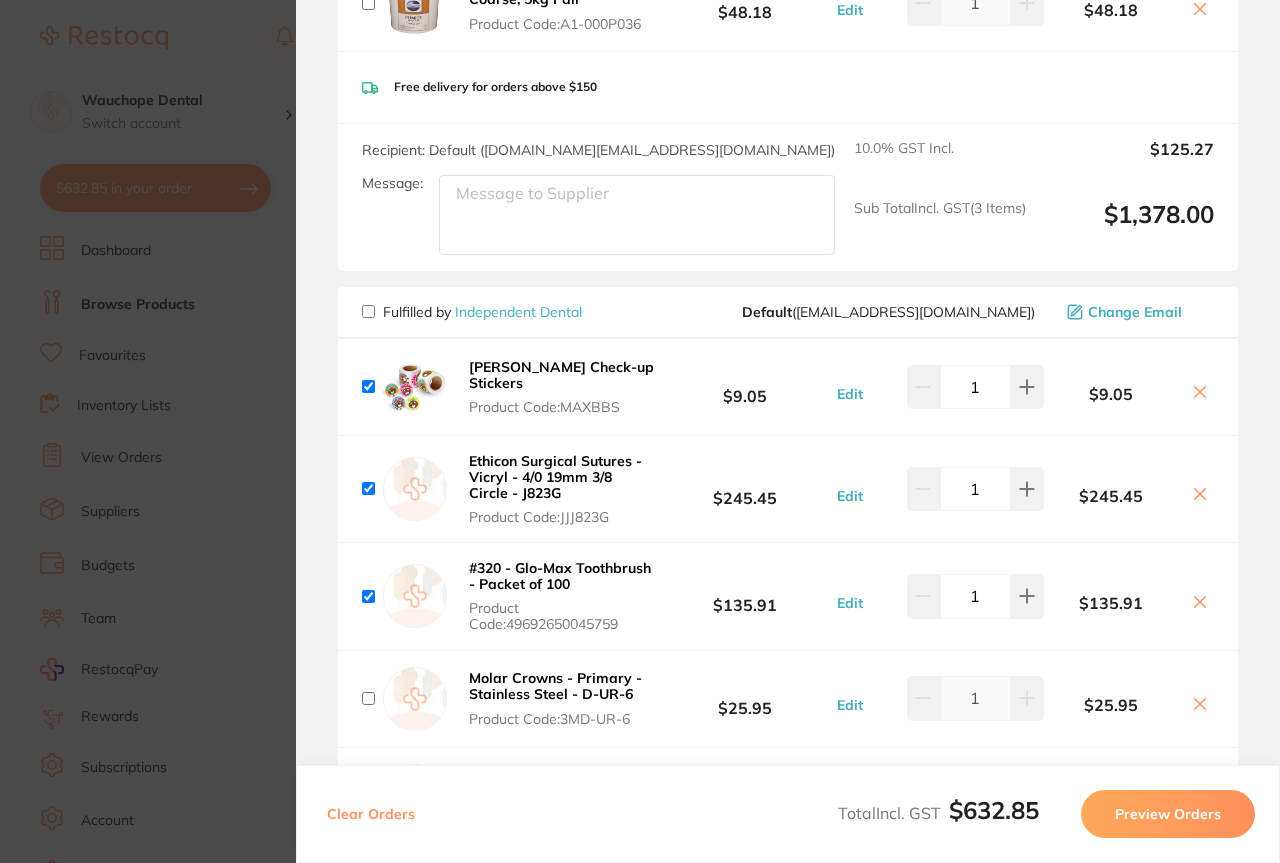 scroll, scrollTop: 483, scrollLeft: 0, axis: vertical 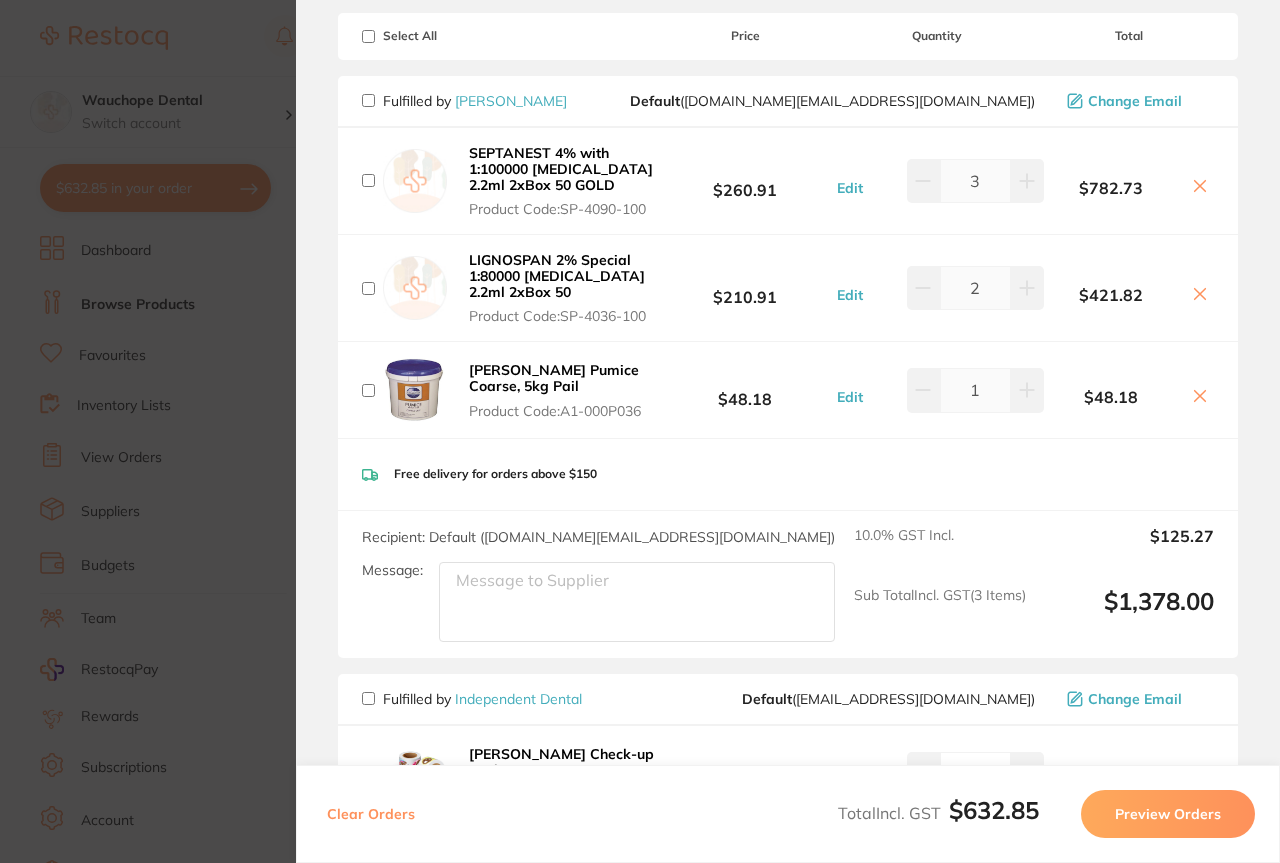 click at bounding box center (368, 180) 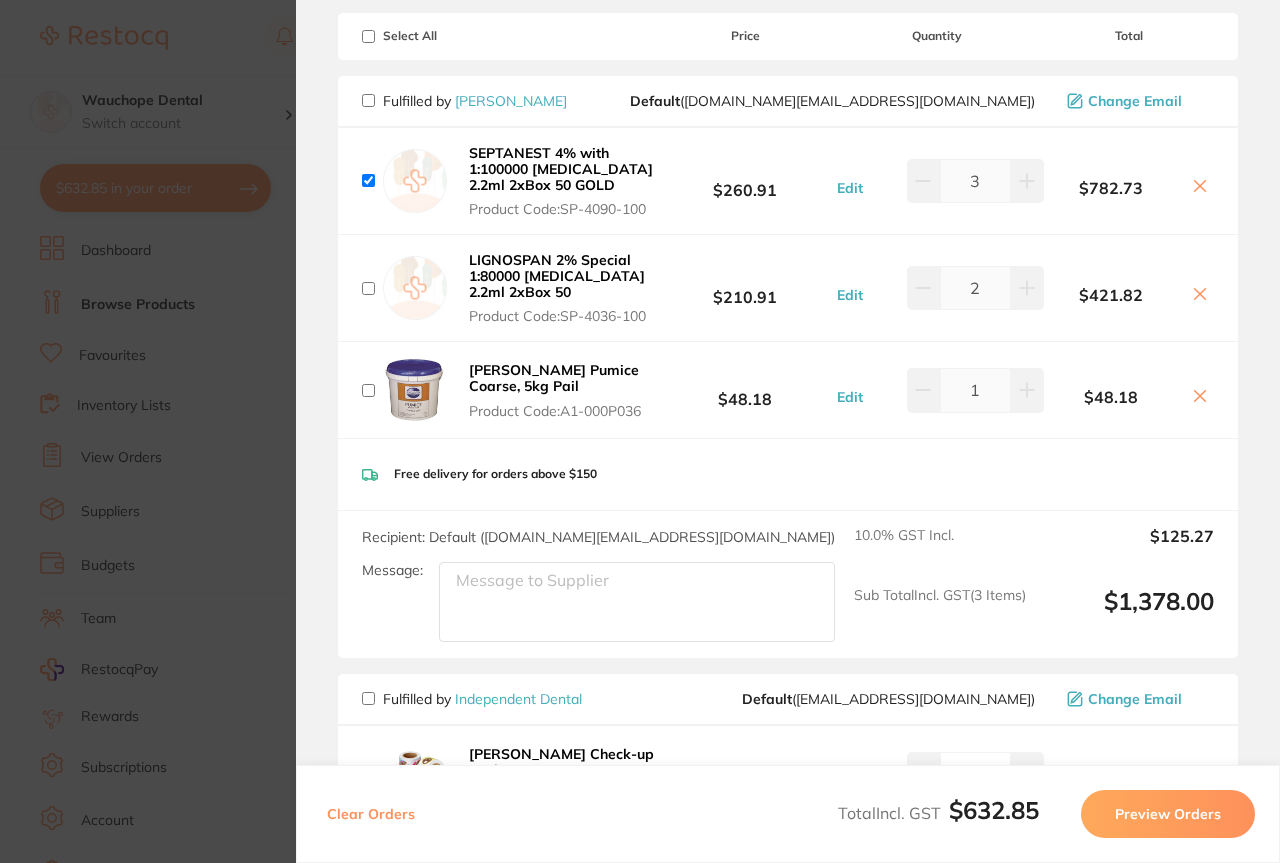 checkbox on "true" 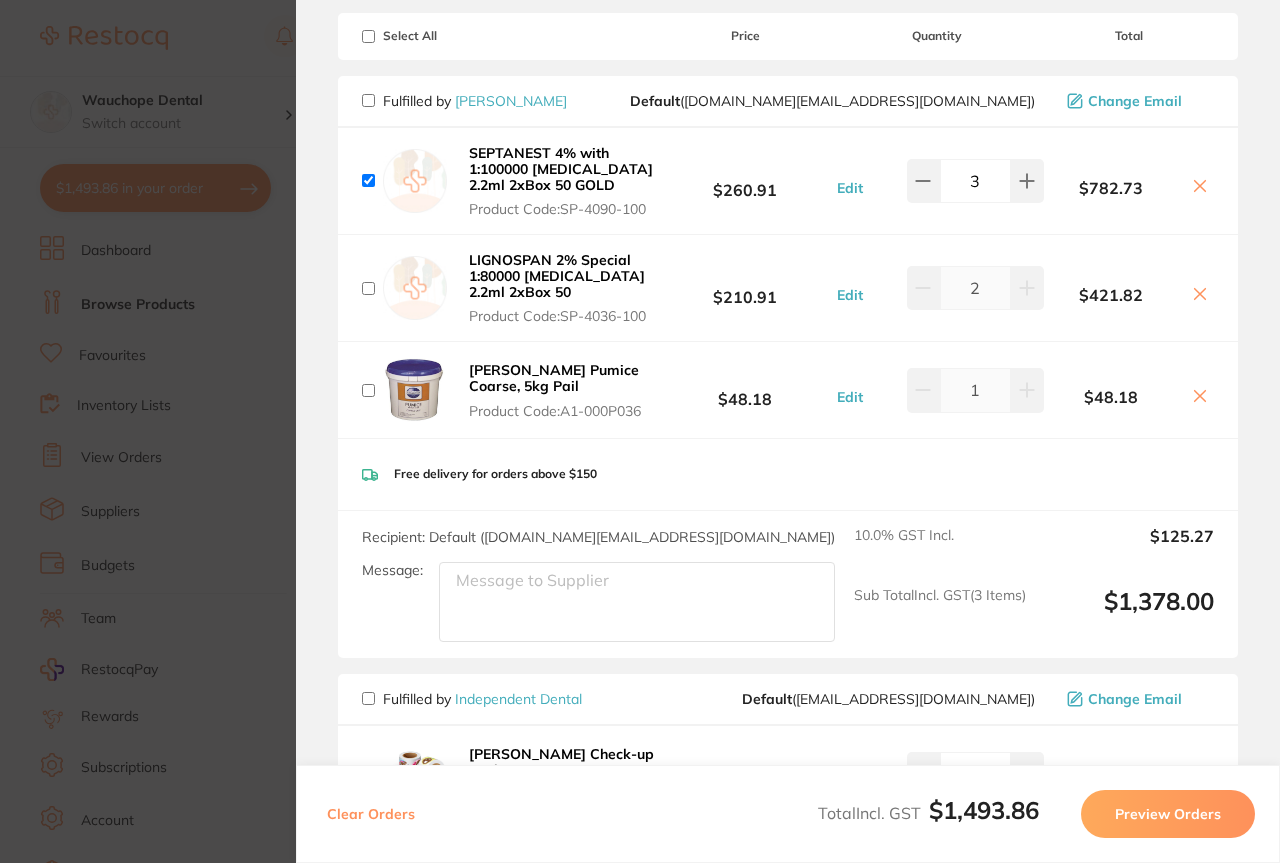 scroll, scrollTop: 161, scrollLeft: 0, axis: vertical 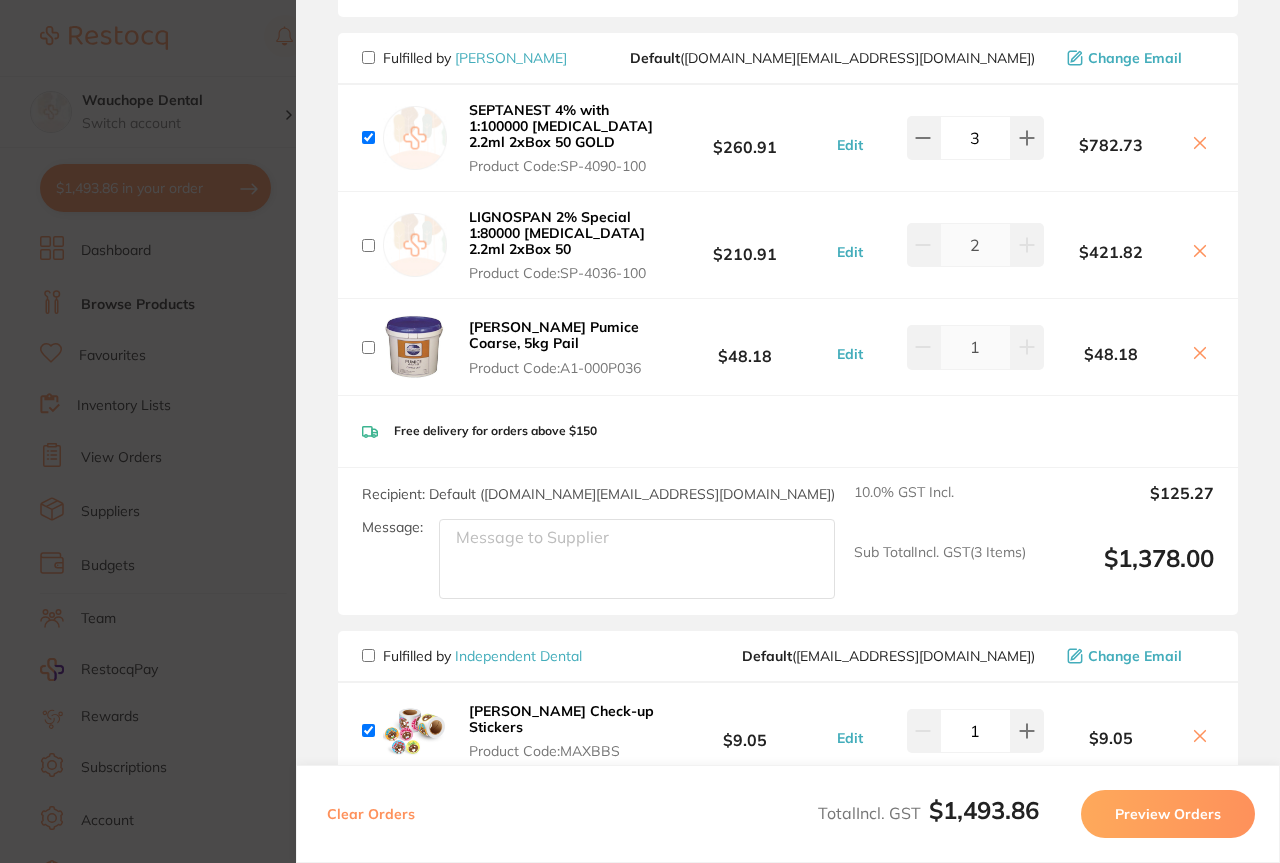click at bounding box center (368, 245) 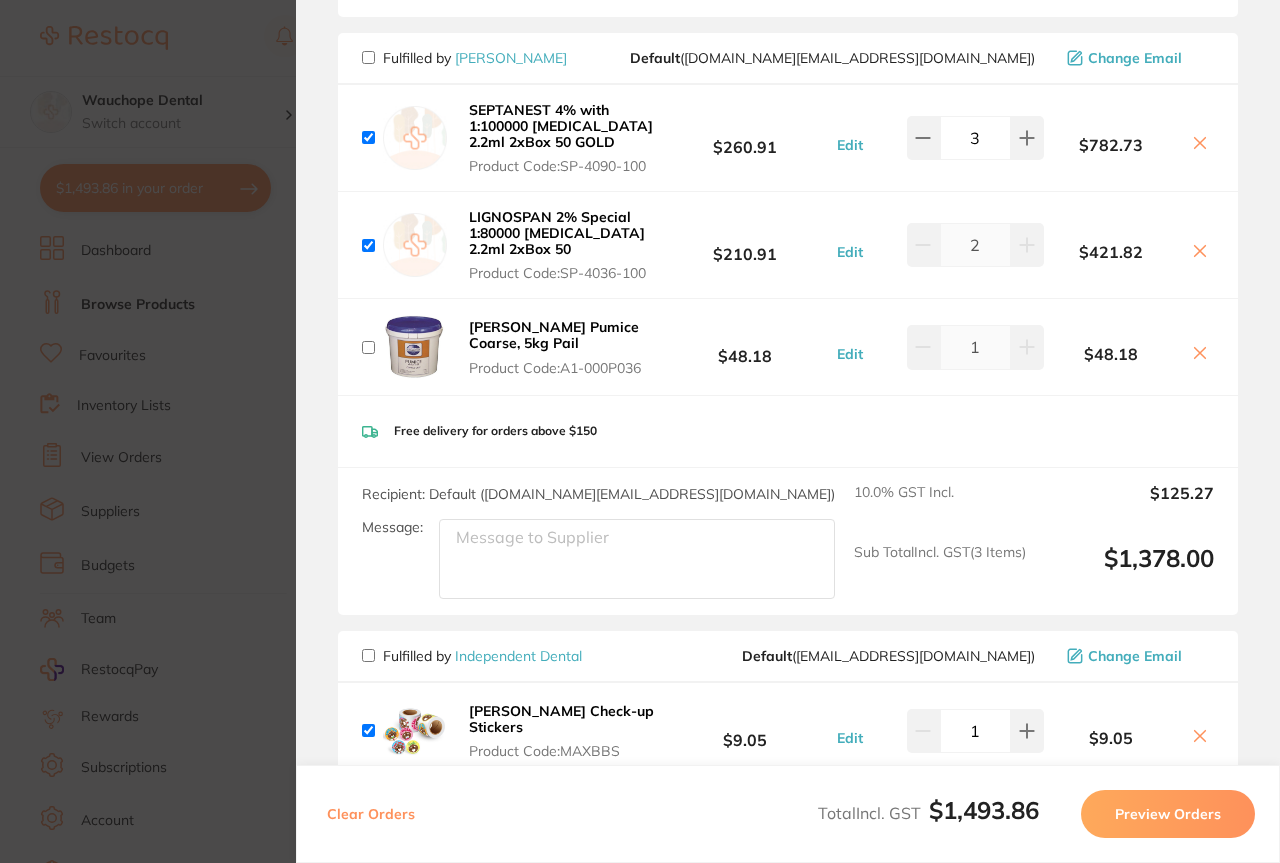 checkbox on "true" 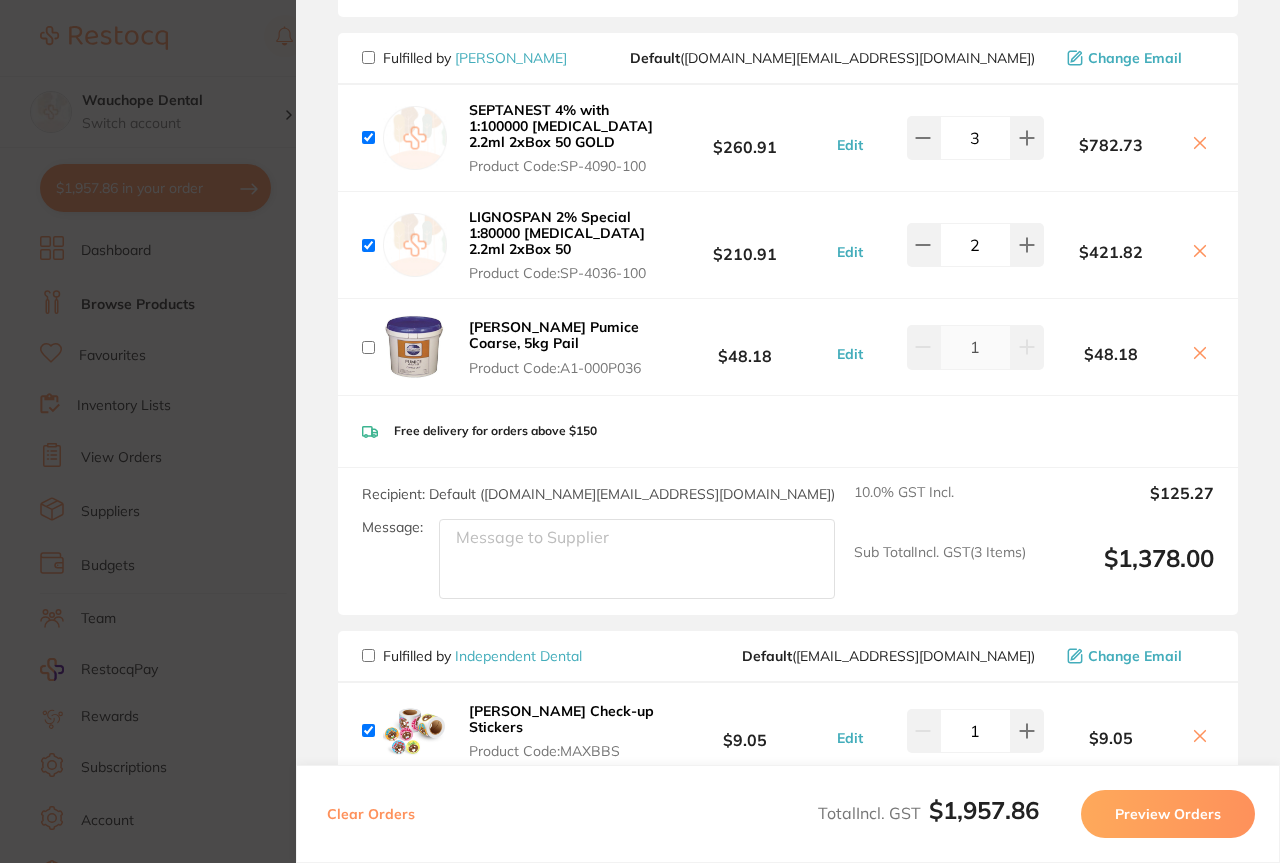 drag, startPoint x: 1274, startPoint y: 123, endPoint x: 1279, endPoint y: 146, distance: 23.537205 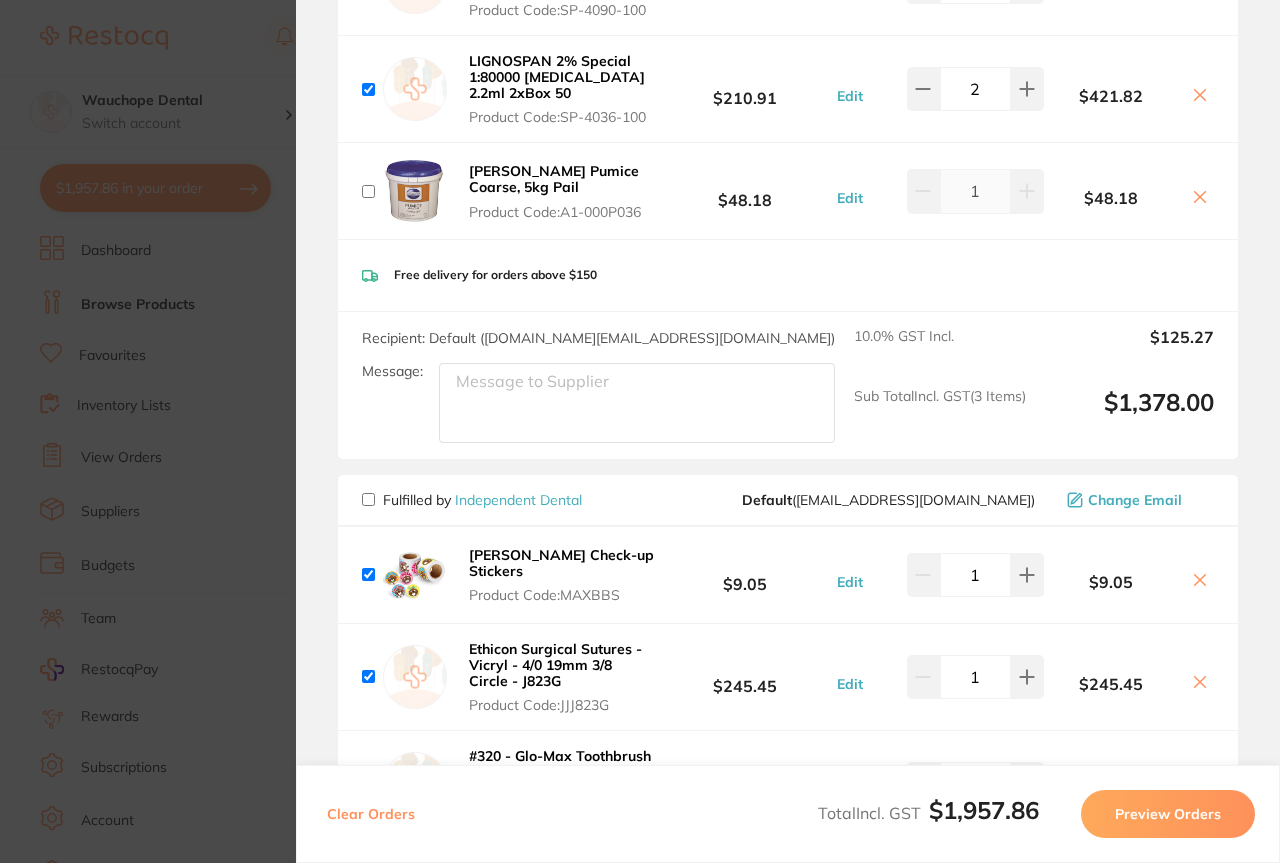 scroll, scrollTop: 344, scrollLeft: 0, axis: vertical 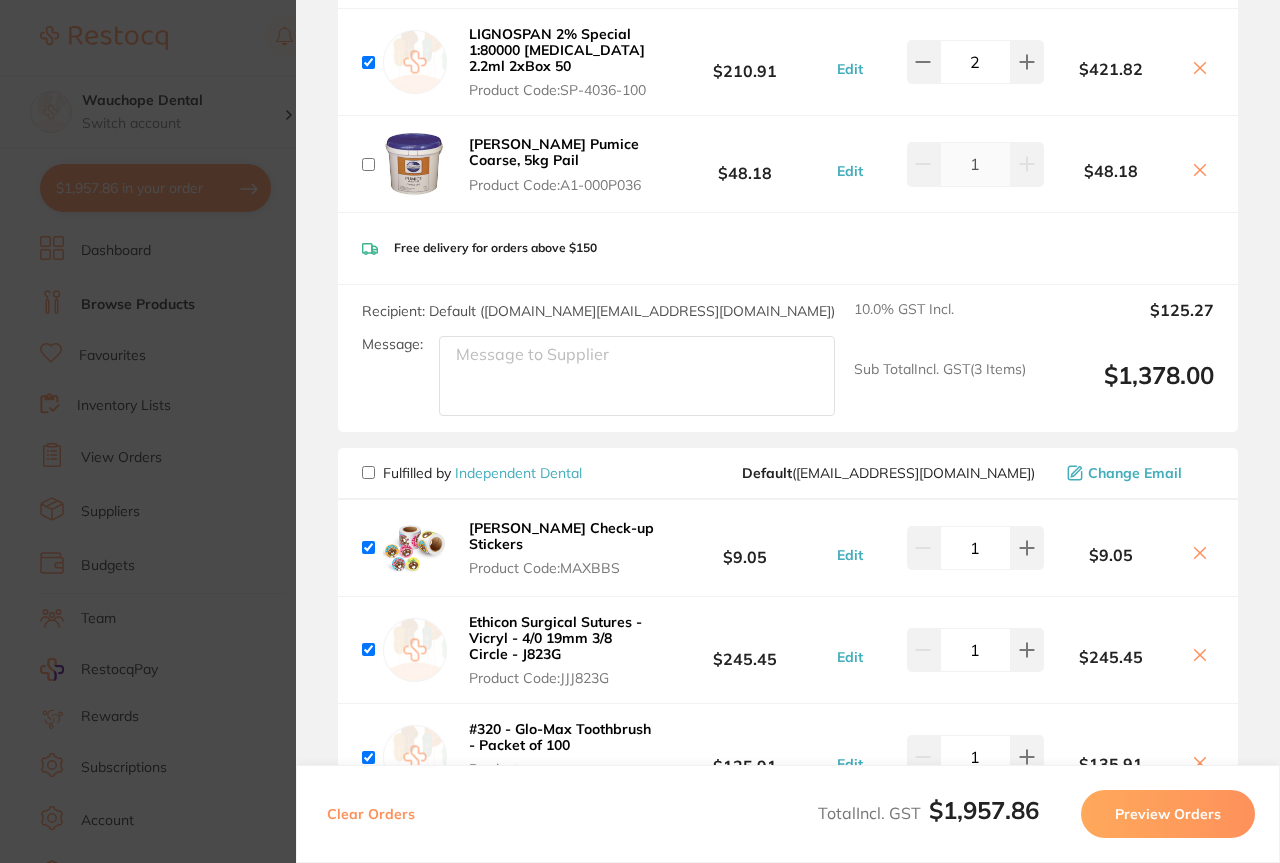 click on "Preview Orders" at bounding box center [1168, 814] 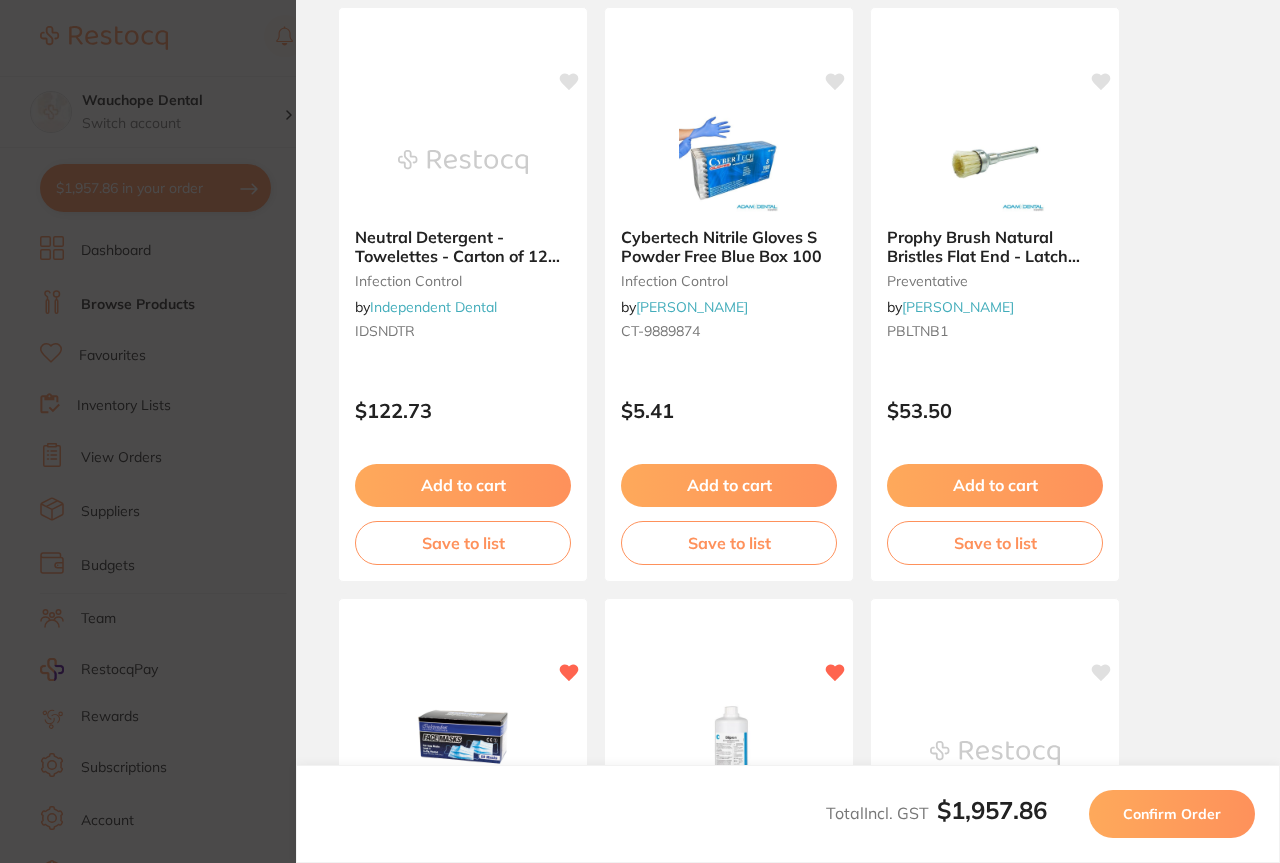 scroll, scrollTop: 0, scrollLeft: 0, axis: both 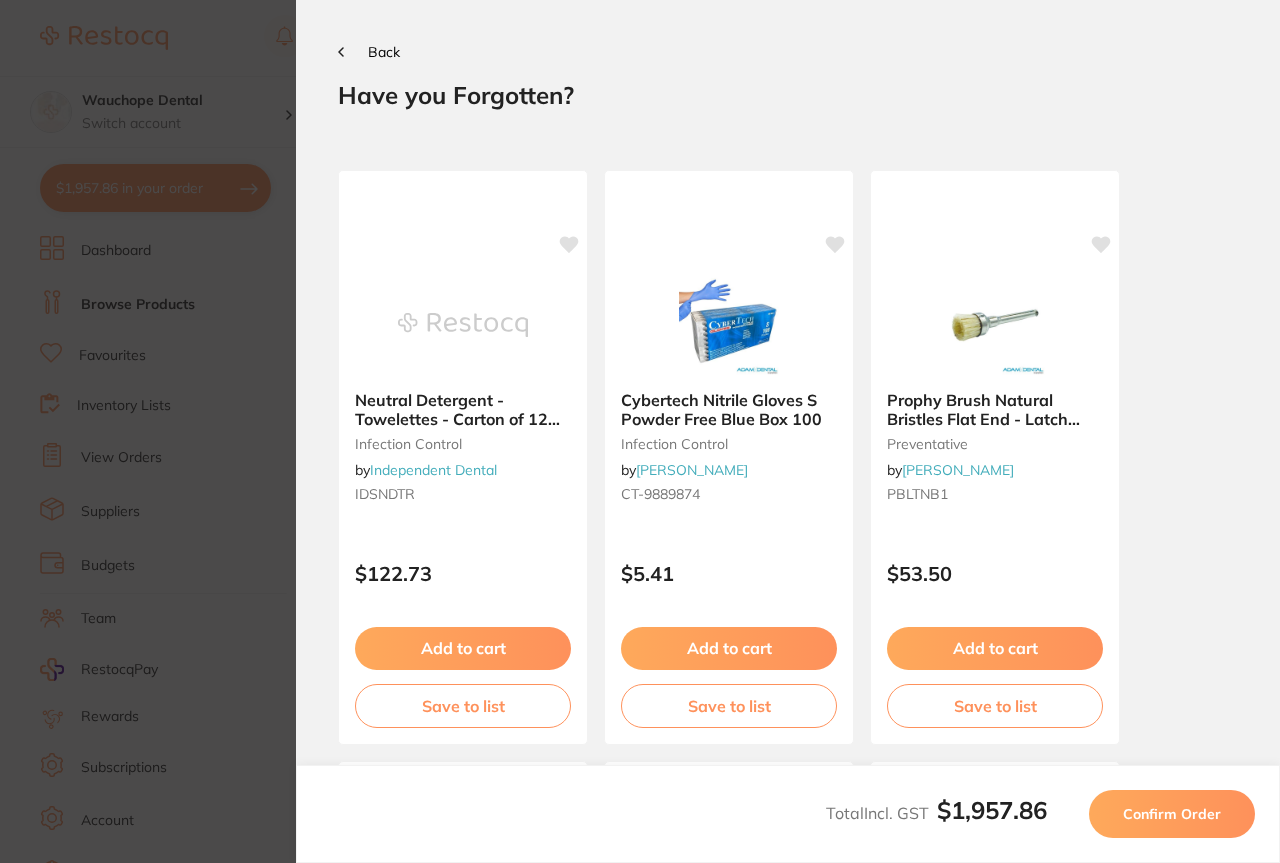 click on "Confirm Order" at bounding box center (1172, 814) 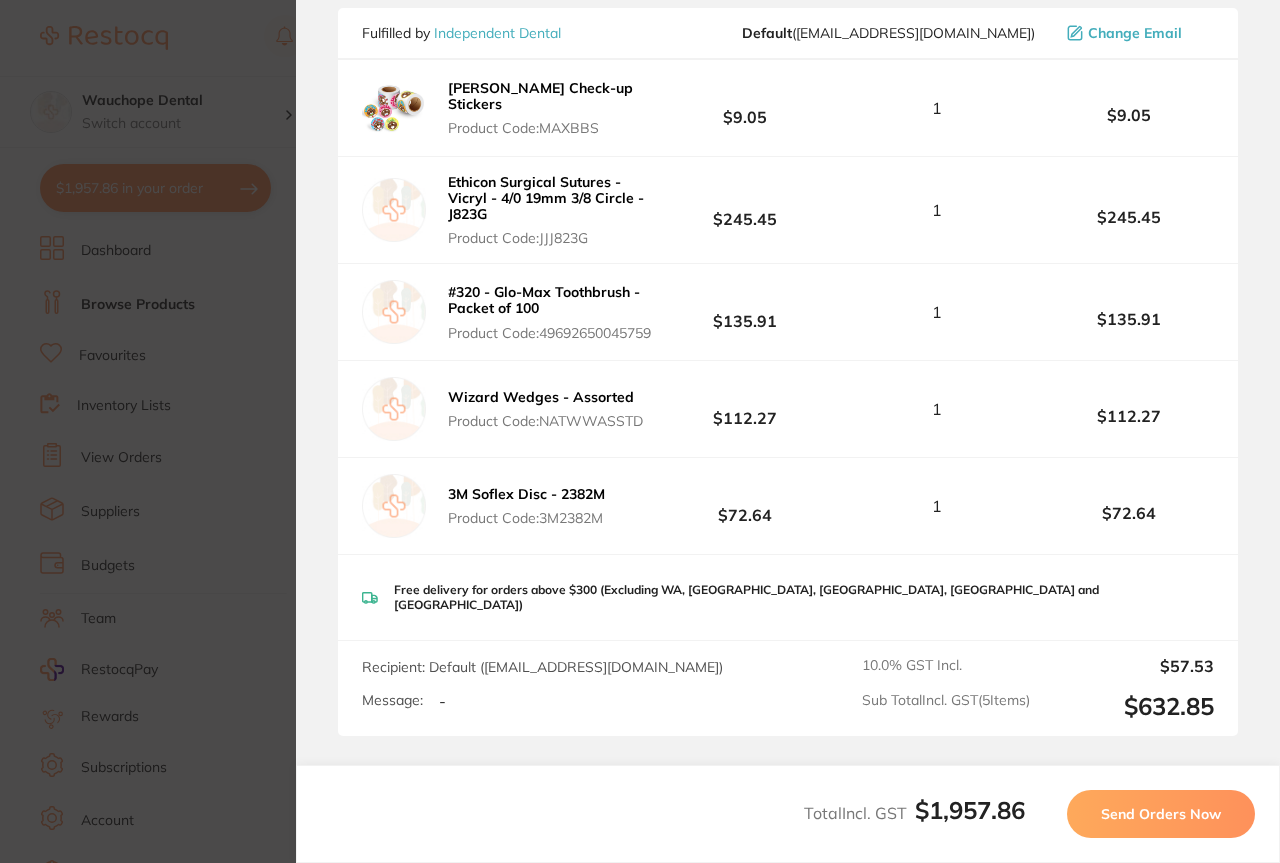 scroll, scrollTop: 823, scrollLeft: 0, axis: vertical 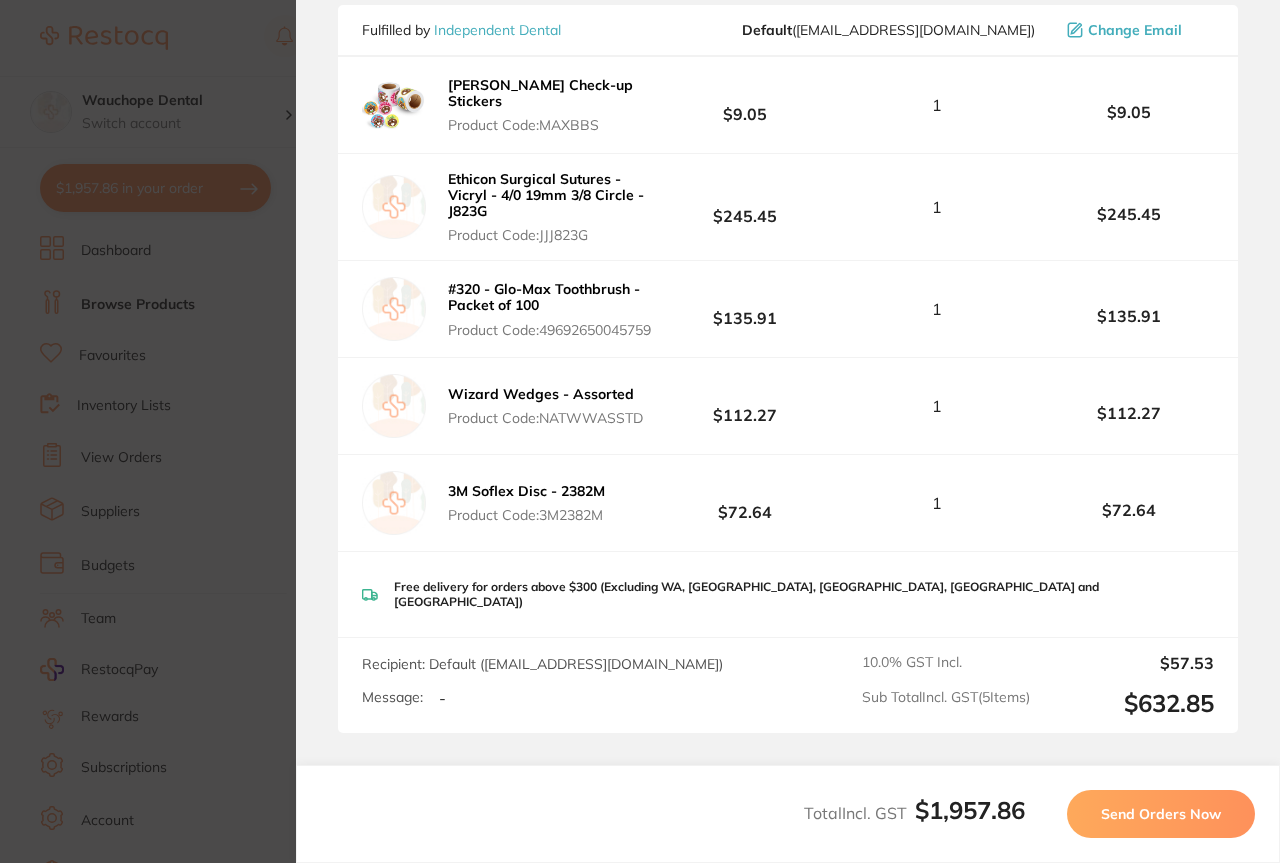 click on "Send Orders Now" at bounding box center [1161, 814] 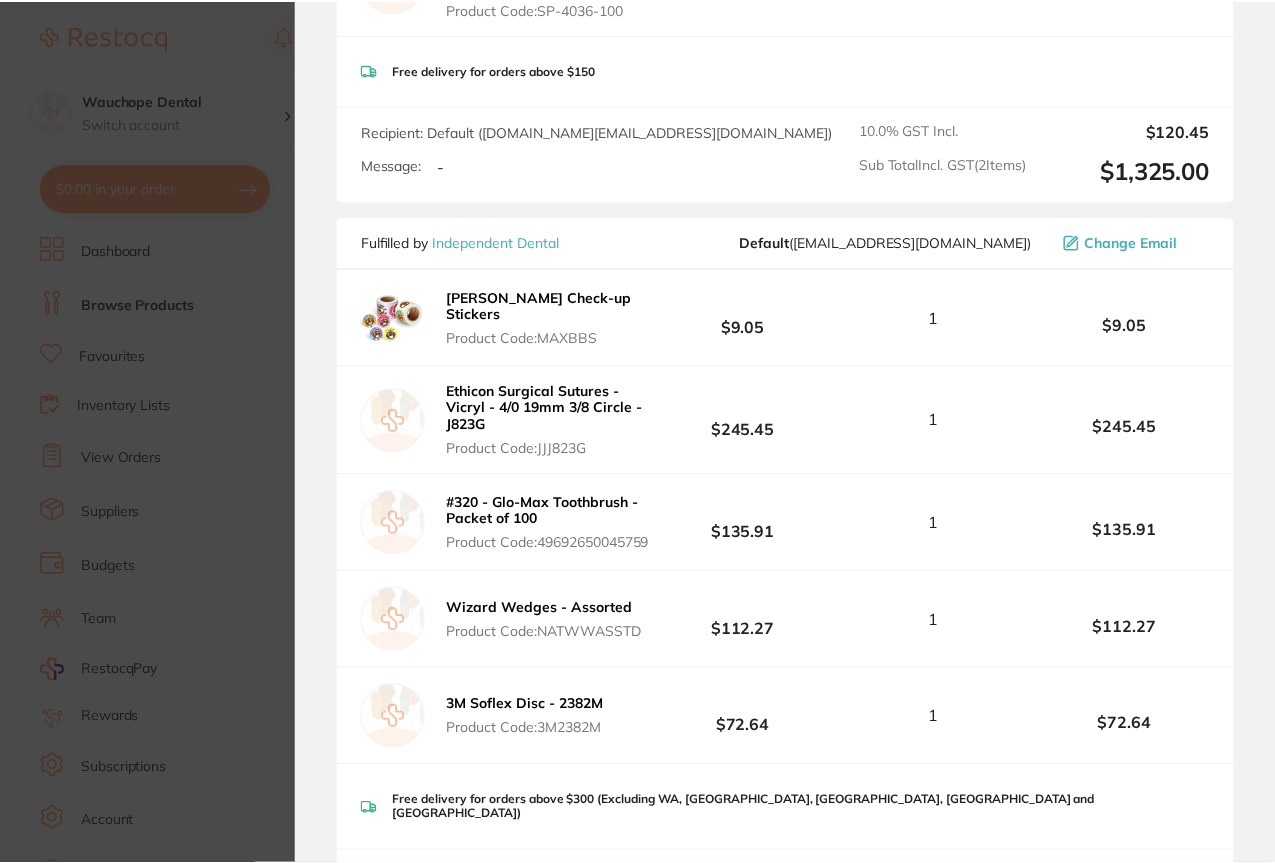 scroll, scrollTop: 1011, scrollLeft: 0, axis: vertical 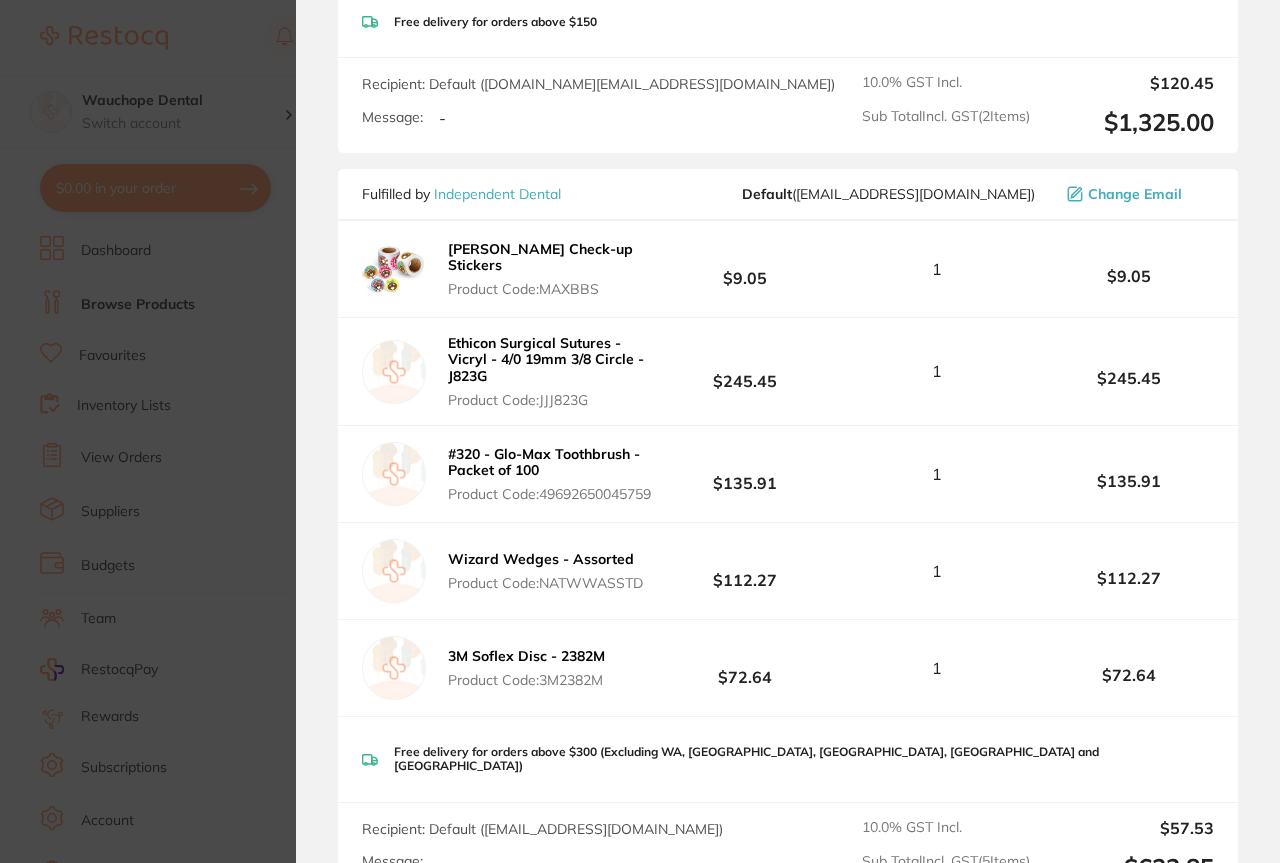 click on "Update RRP Set your pre negotiated price for this item. Item Agreed RRP (excl. GST) --   Update as new default RRP Update RRP Your orders are being processed and we will notify you once we have placed the orders. You may close this window Your orders are confirmed and have been emailed to the suppliers Back to Preview Orders [DATE] 9:22 [PERSON_NAME] # 82435 Independent Dental # 86437 Deliver To [PERSON_NAME] ( Wauchope Dental ) [STREET_ADDRESS] 0265860007 [EMAIL_ADDRESS][DOMAIN_NAME] Select All Price Quantity Total Fulfilled by   [PERSON_NAME] Default ( [DOMAIN_NAME][EMAIL_ADDRESS][DOMAIN_NAME] ) Change Email   SEPTANEST 4% with 1:100000 [MEDICAL_DATA] 2.2ml 2xBox 50 GOLD   Product Code:  SP-4090-100     $260.91 3 $782.73   LIGNOSPAN 2% Special 1:80000 [MEDICAL_DATA] 2.2ml 2xBox 50   Product Code:  SP-4036-100     $210.91 2 $421.82   SEPTANEST 4% with 1:100000 [MEDICAL_DATA] 2.2ml 2xBox 50 GOLD   Product Code:  SP-4090-100     $260.91 Quantity :  3   LIGNOSPAN 2% Special 1:80000 [MEDICAL_DATA] 2.2ml 2xBox 50" at bounding box center [640, 431] 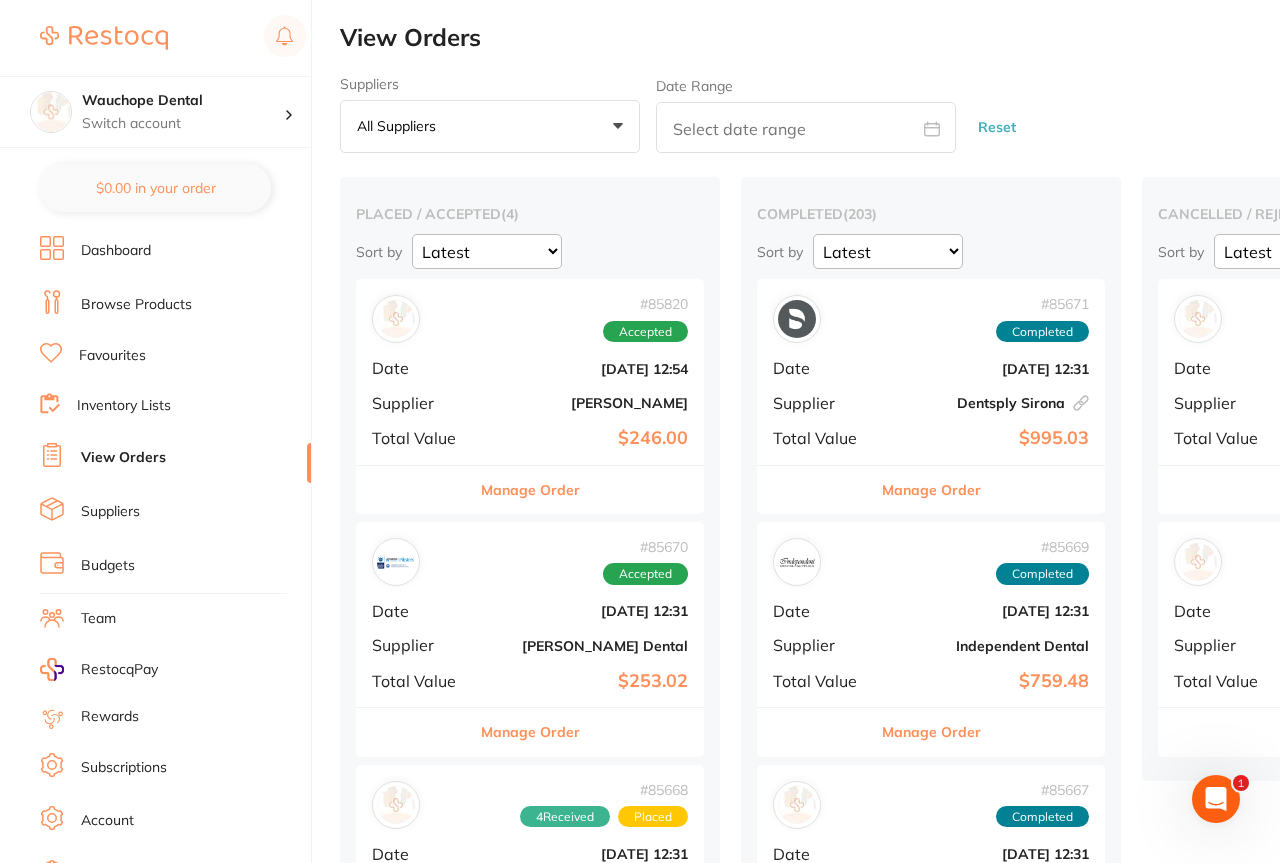 click on "Dashboard Browse Products Favourites Inventory Lists View Orders Suppliers Budgets Team RestocqPay Rewards Subscriptions Account Support Log Out" at bounding box center (175, 581) 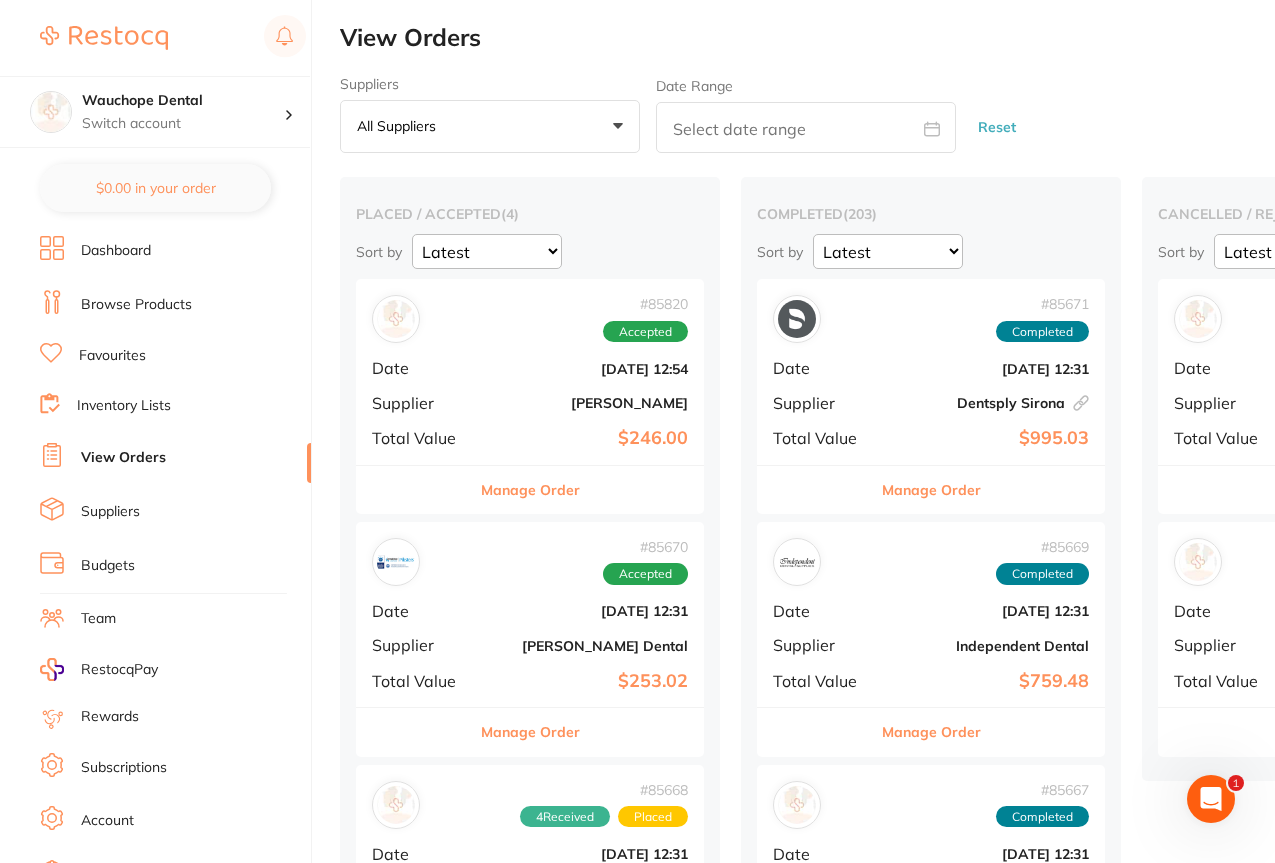 scroll, scrollTop: 0, scrollLeft: 0, axis: both 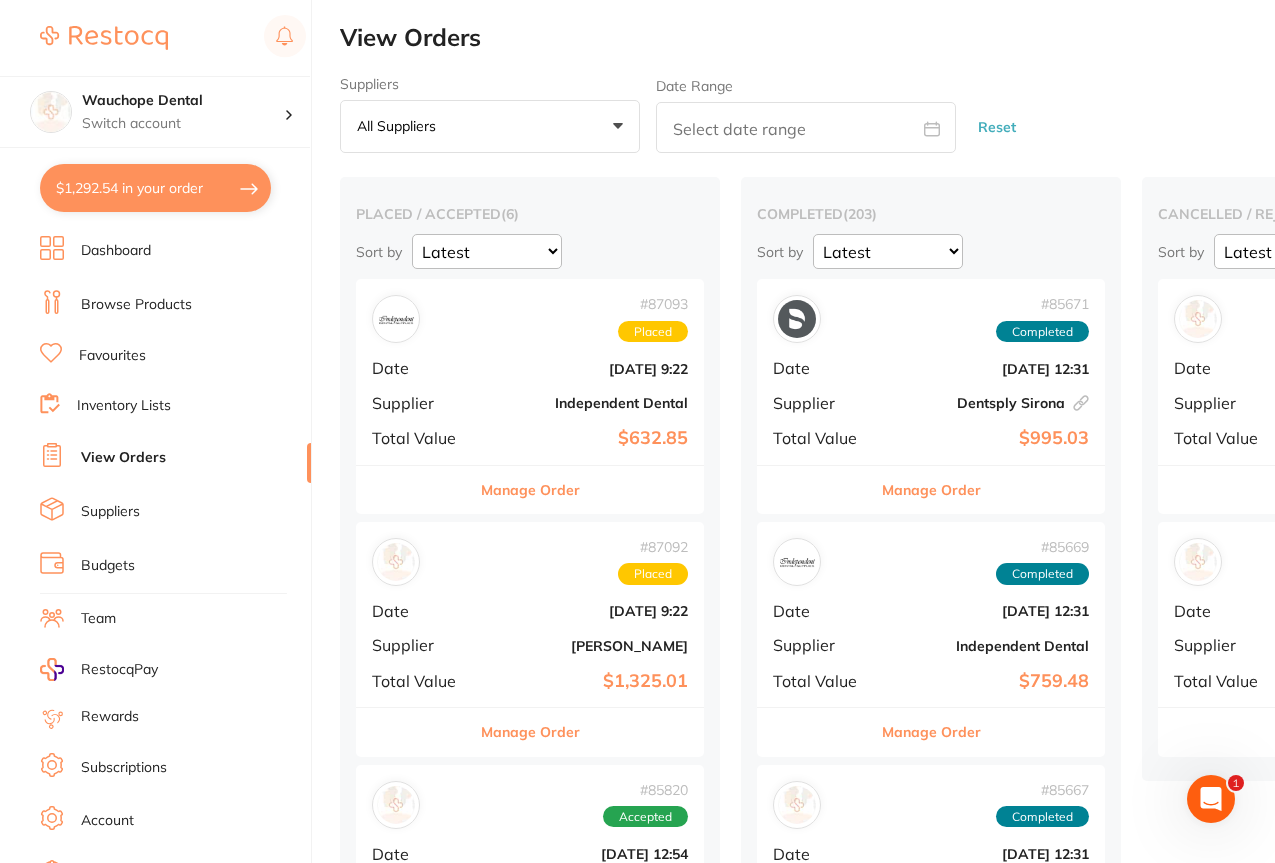 click on "Browse Products" at bounding box center [136, 305] 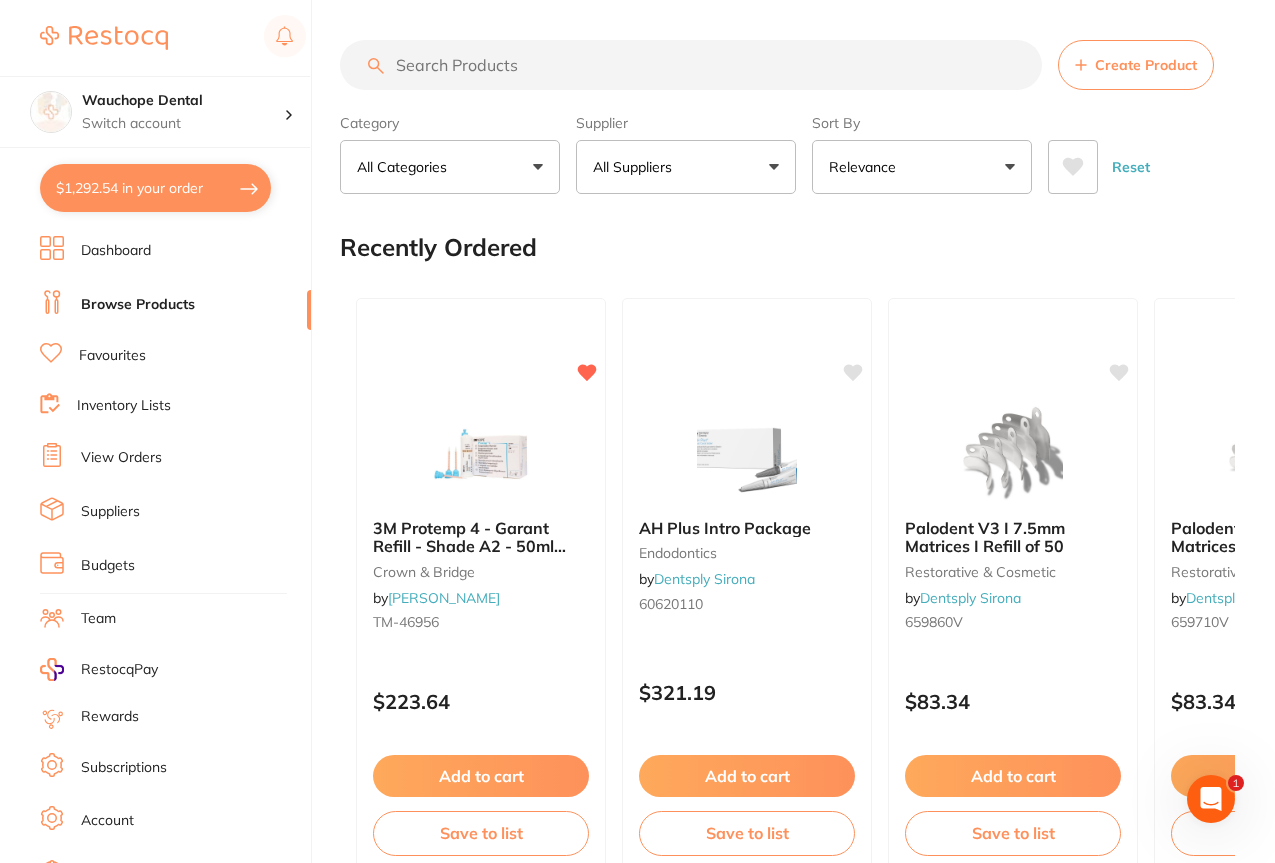 scroll, scrollTop: 0, scrollLeft: 0, axis: both 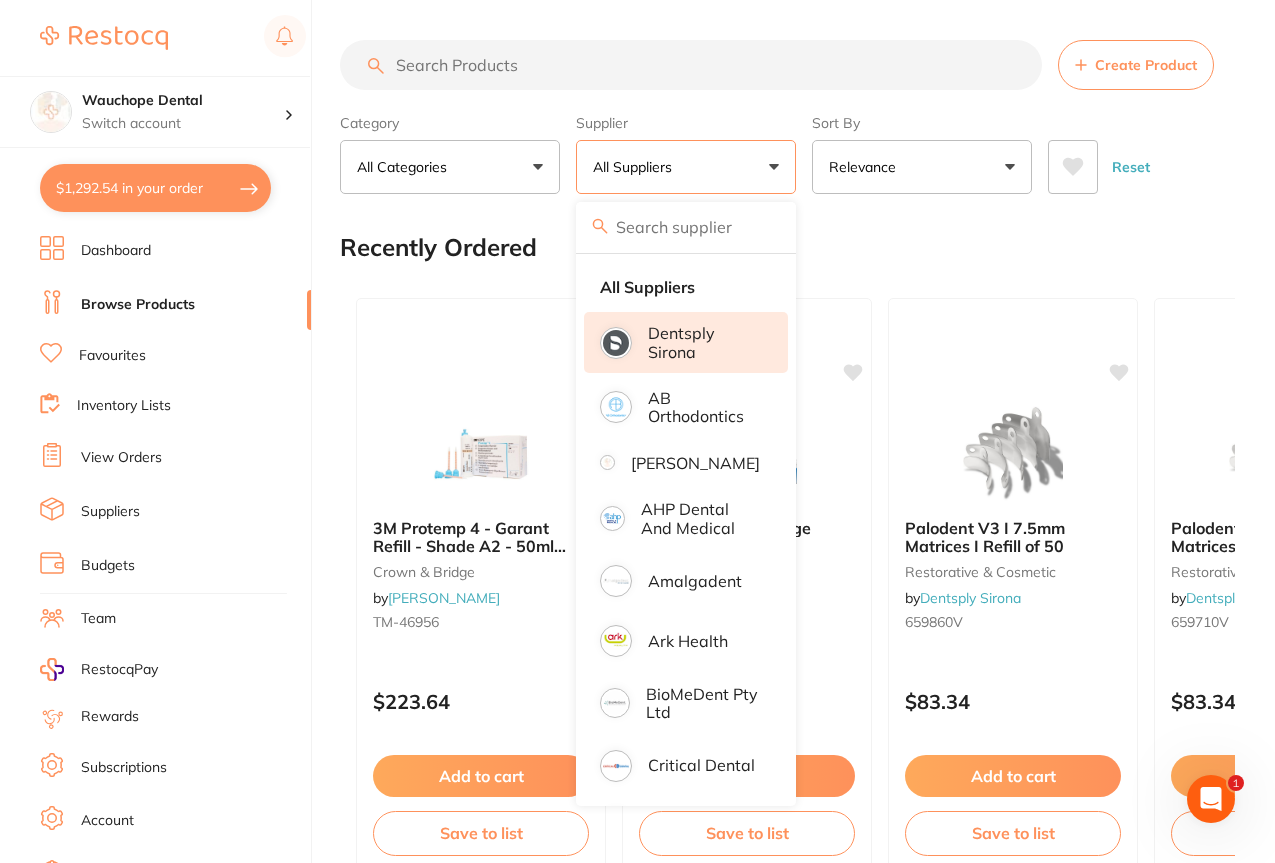 click on "Dentsply Sirona" at bounding box center (704, 342) 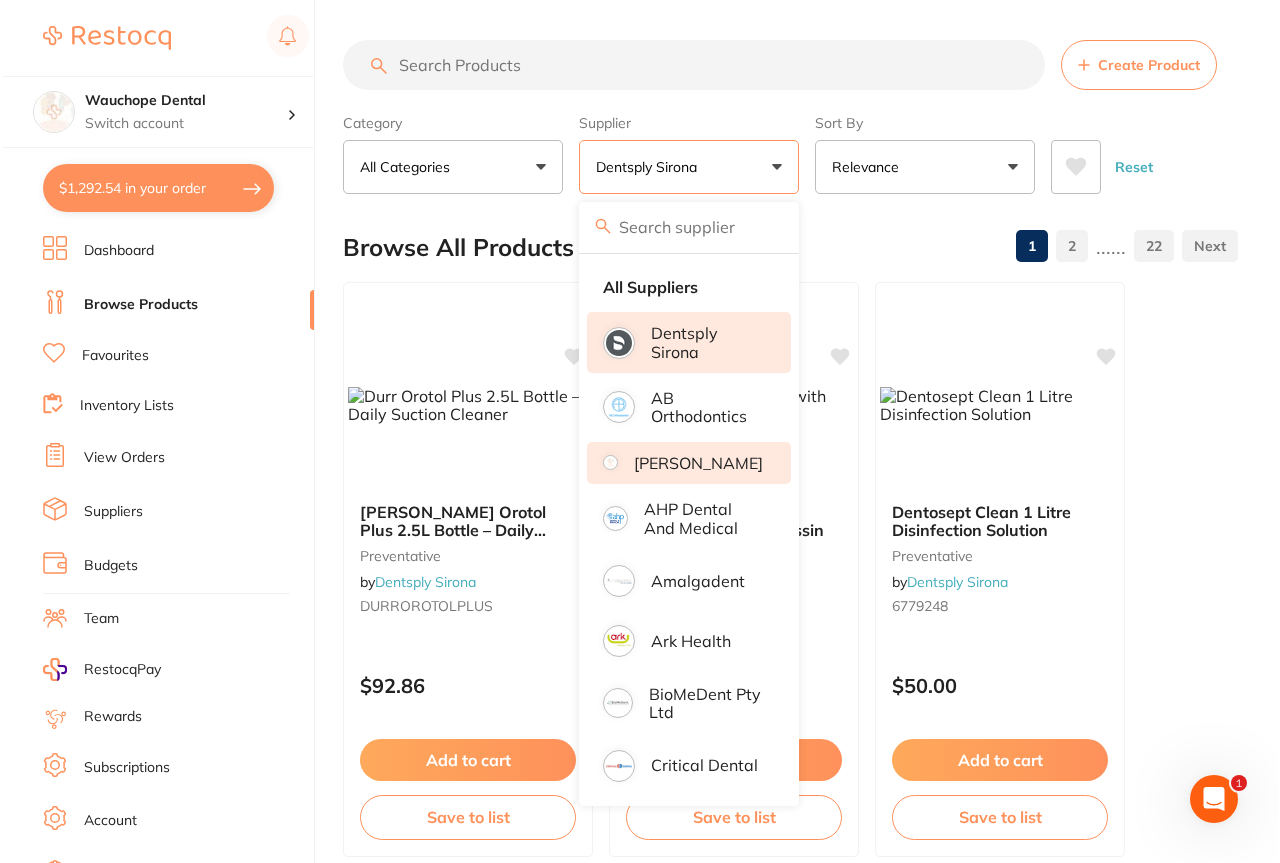 scroll, scrollTop: 0, scrollLeft: 0, axis: both 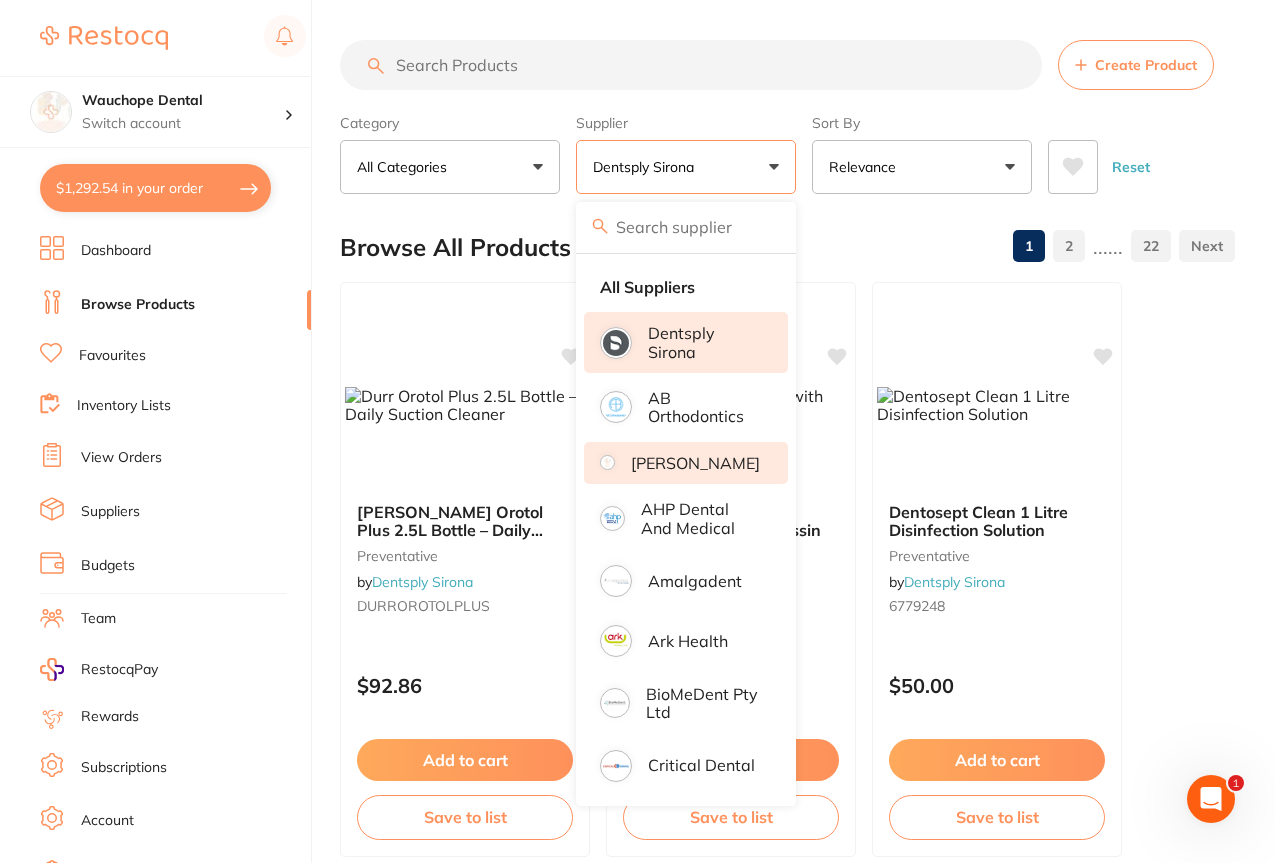 click on "[PERSON_NAME]" at bounding box center [686, 463] 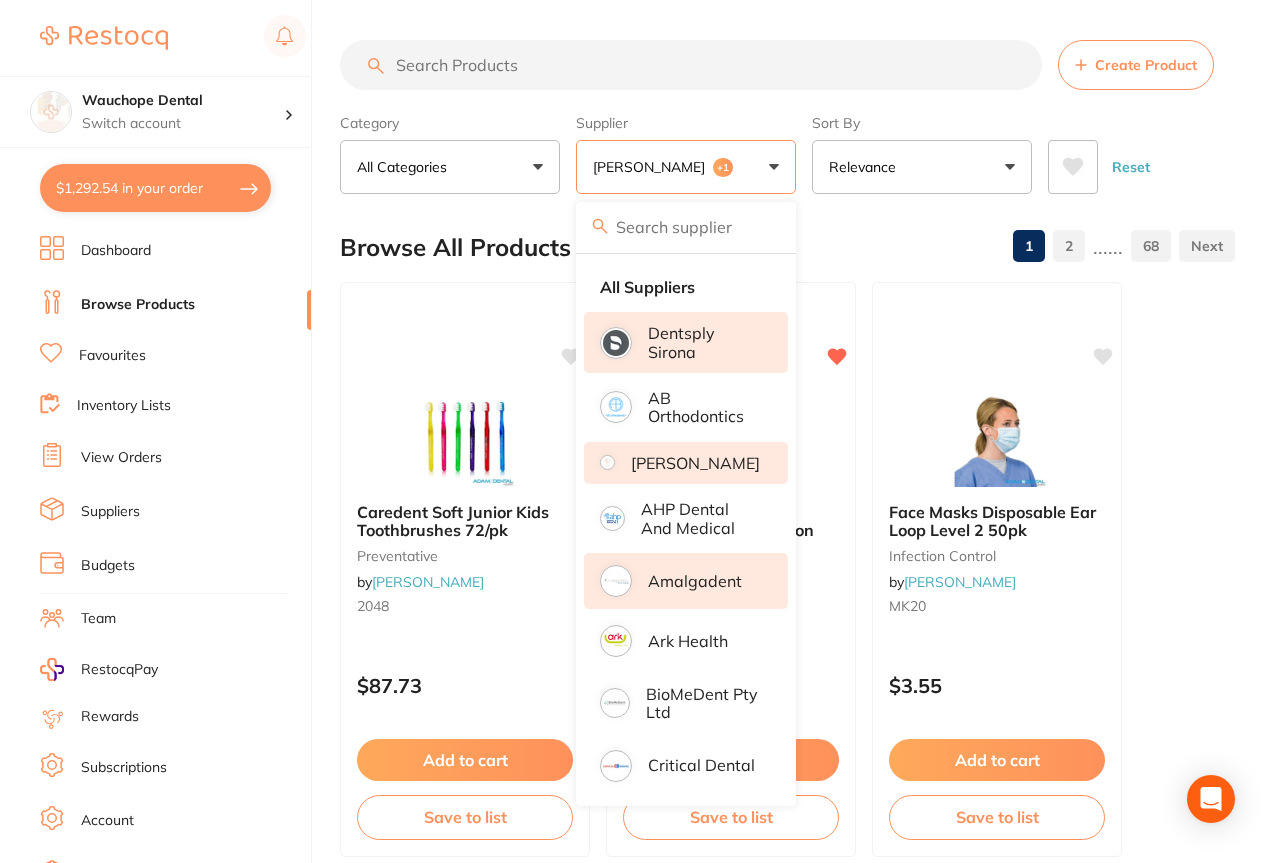 click on "Amalgadent" at bounding box center (695, 581) 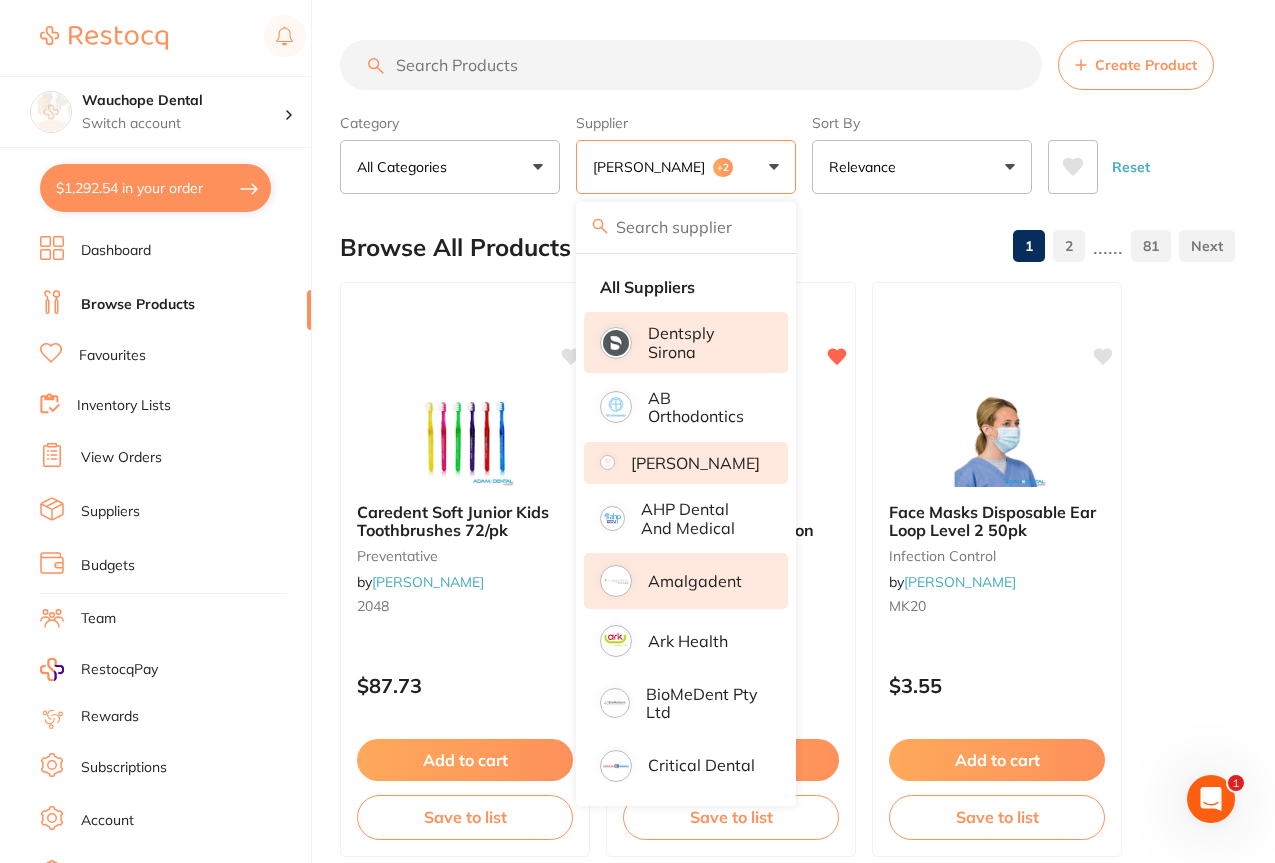 scroll, scrollTop: 0, scrollLeft: 0, axis: both 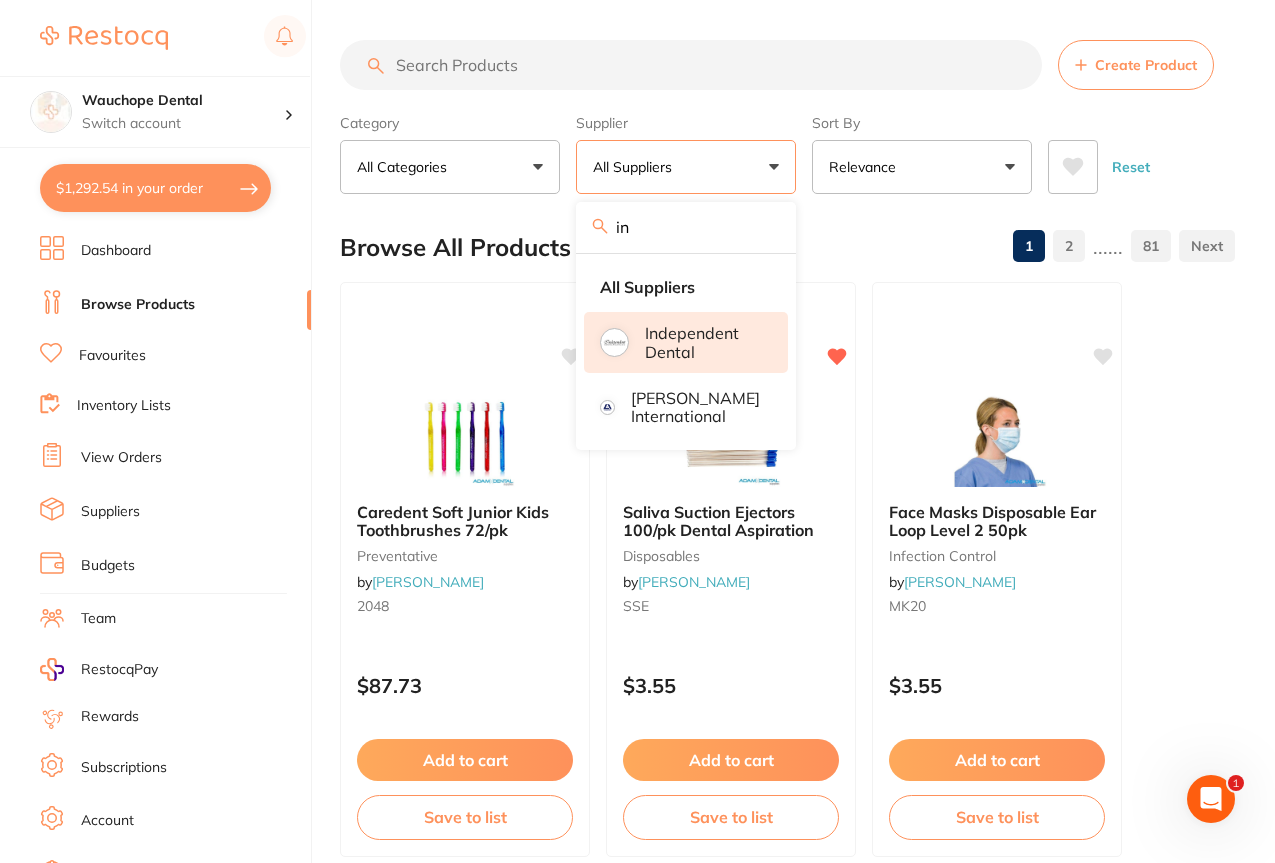 click on "Independent Dental" at bounding box center [702, 342] 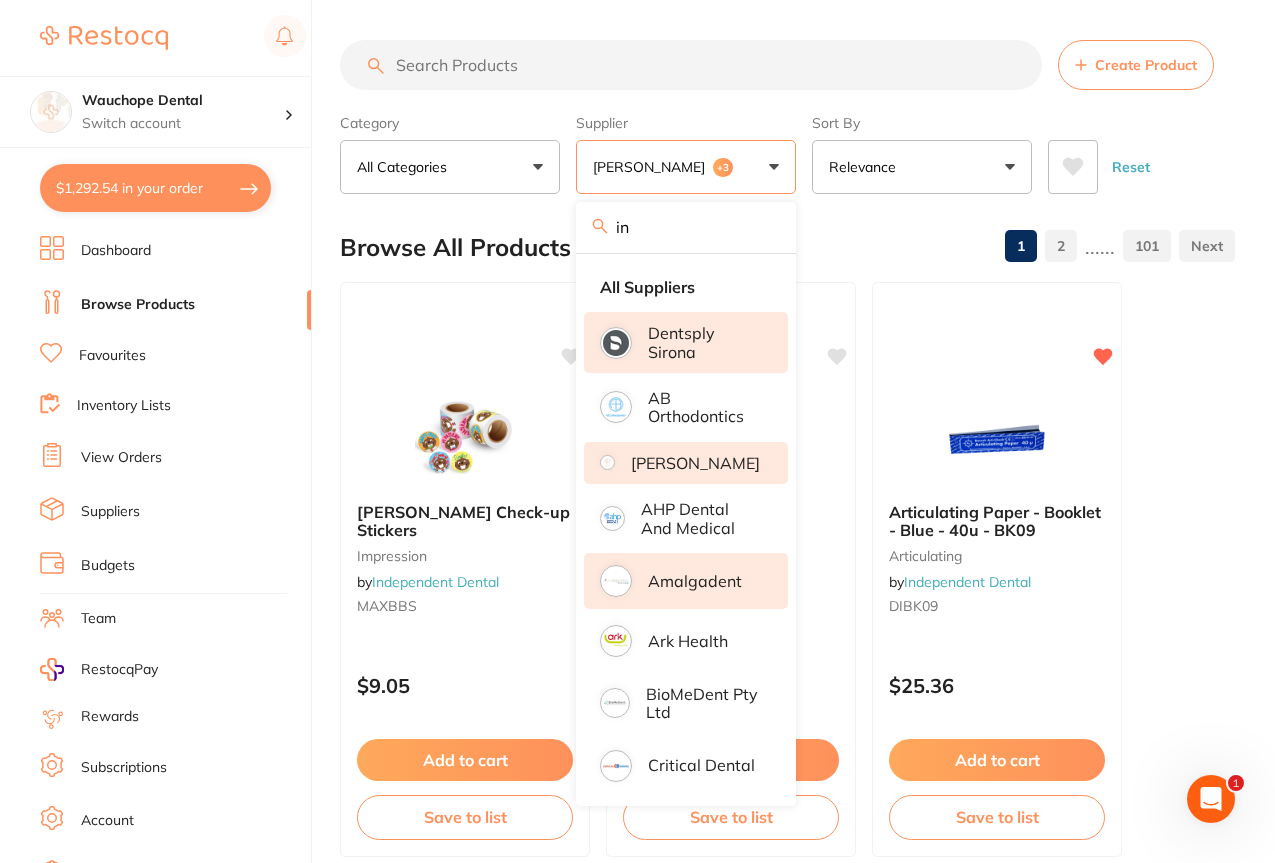 click on "in" at bounding box center (686, 227) 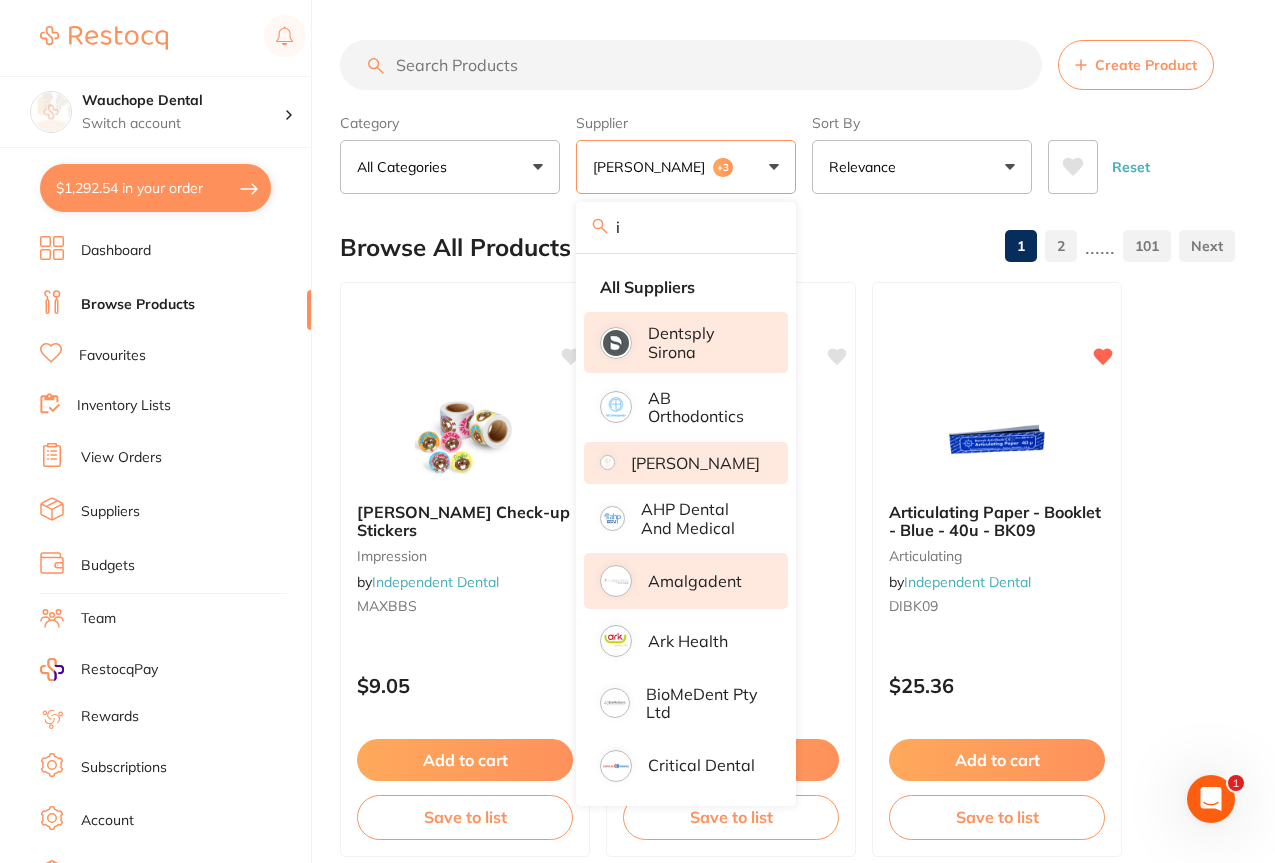scroll, scrollTop: 0, scrollLeft: 0, axis: both 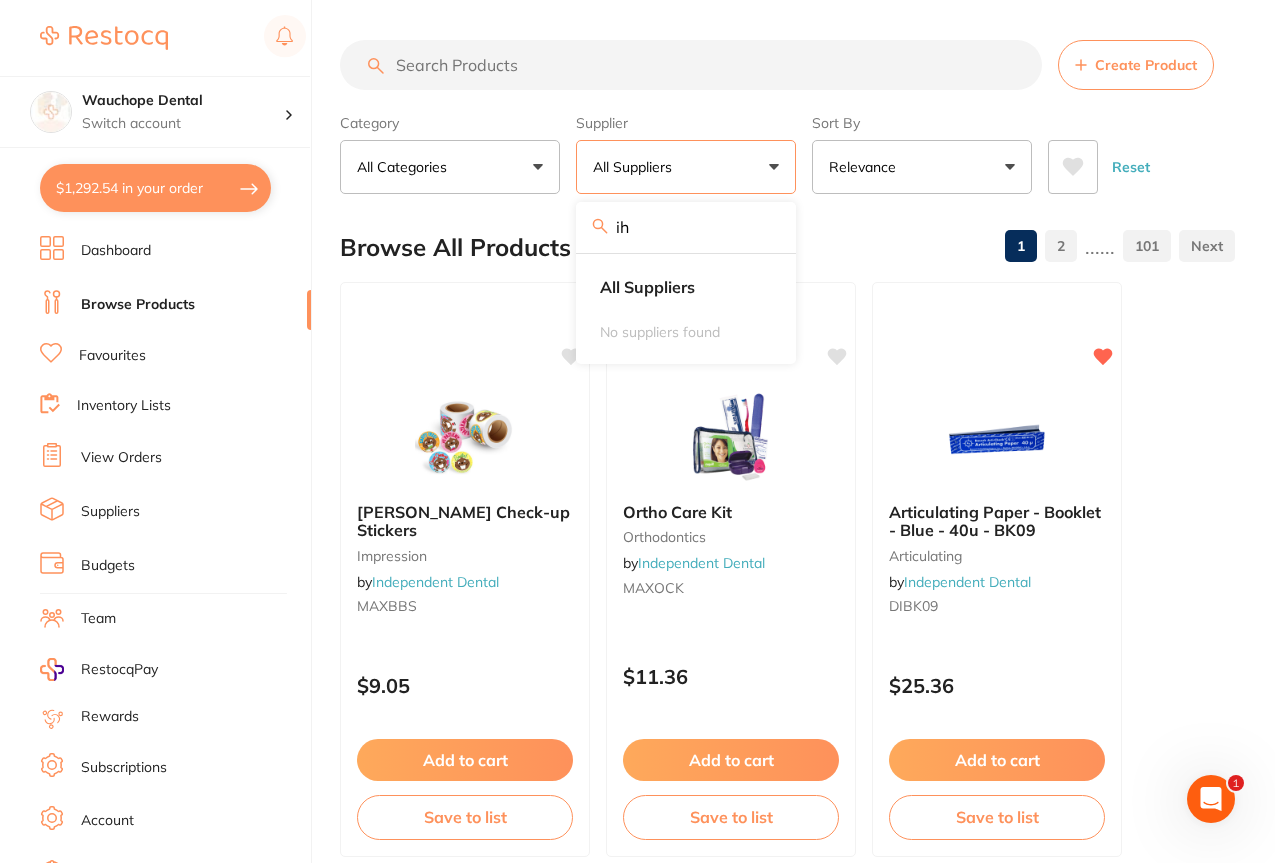 type on "i" 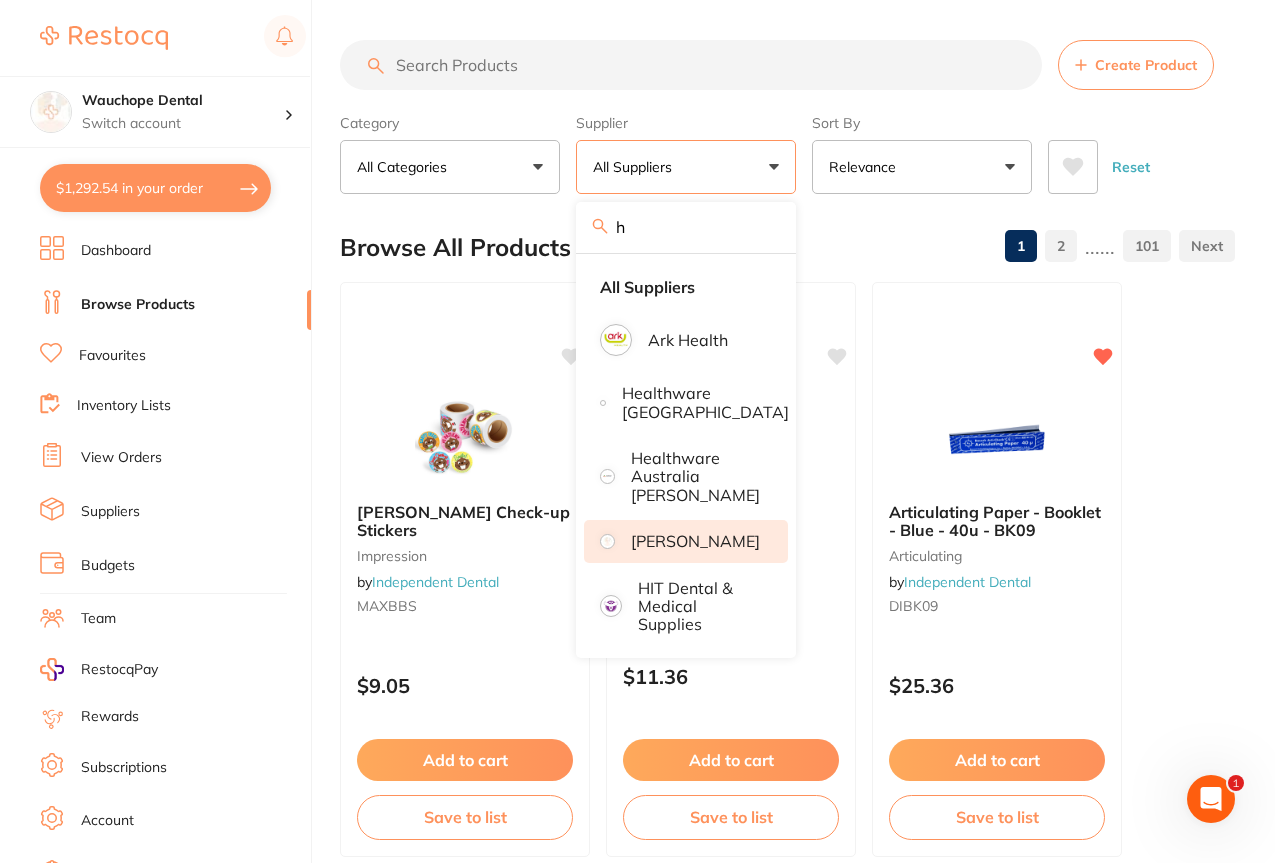 type on "h" 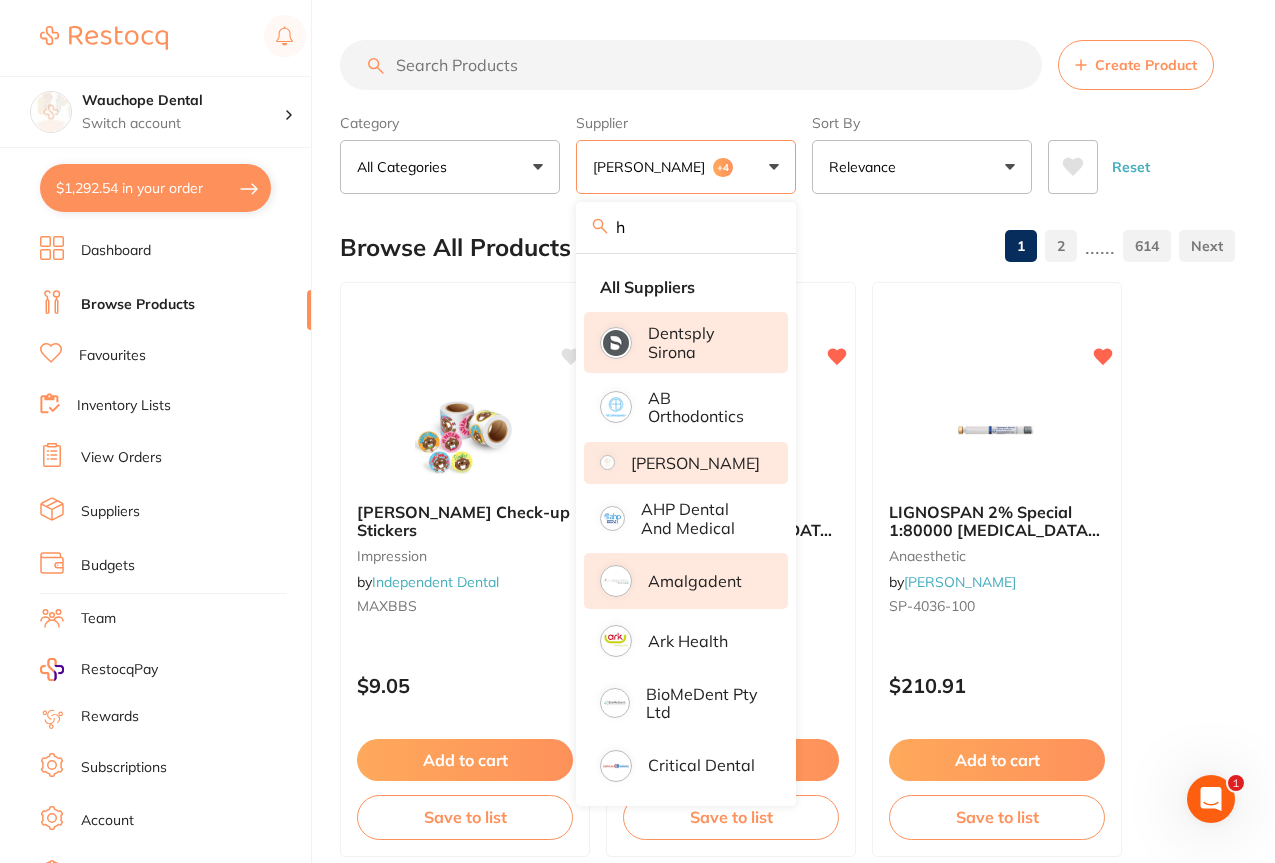 scroll, scrollTop: 0, scrollLeft: 0, axis: both 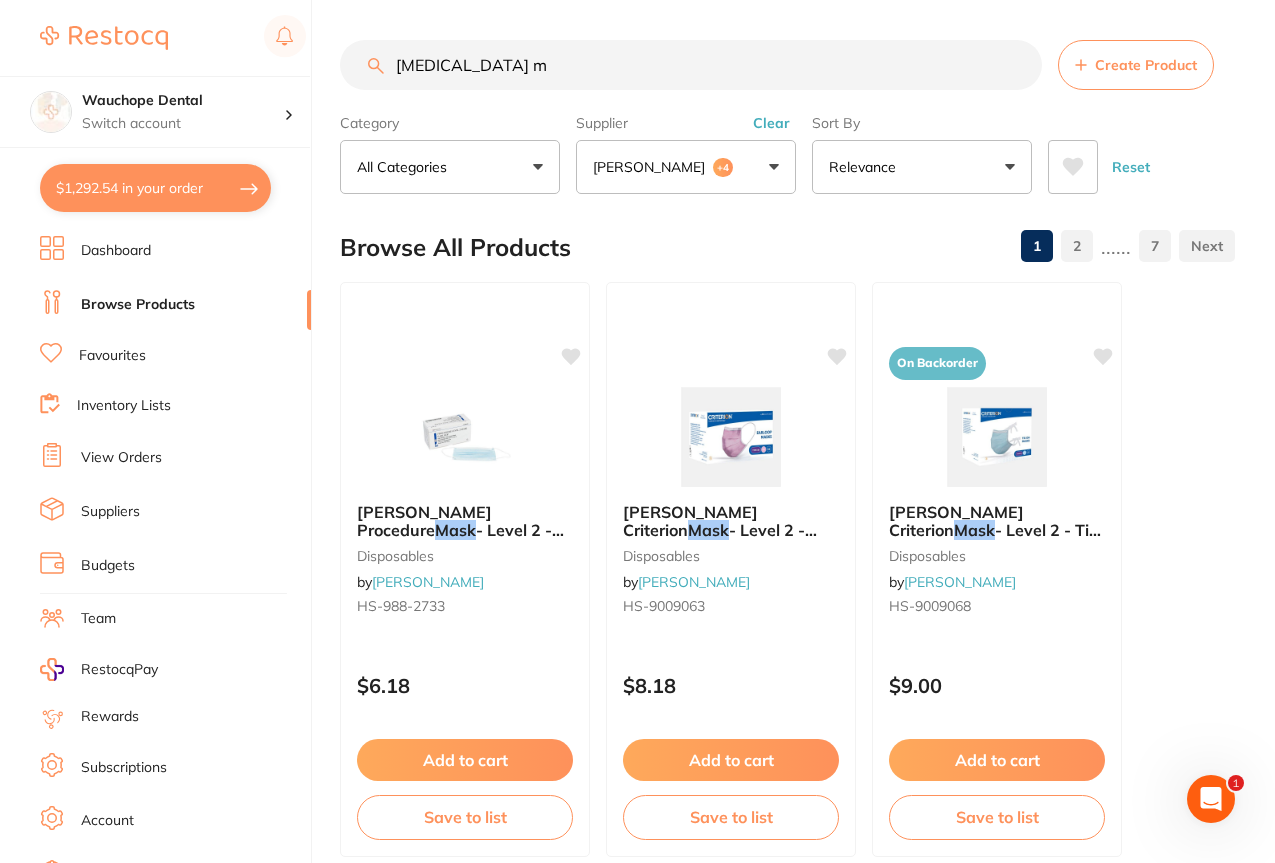 type on "[MEDICAL_DATA]" 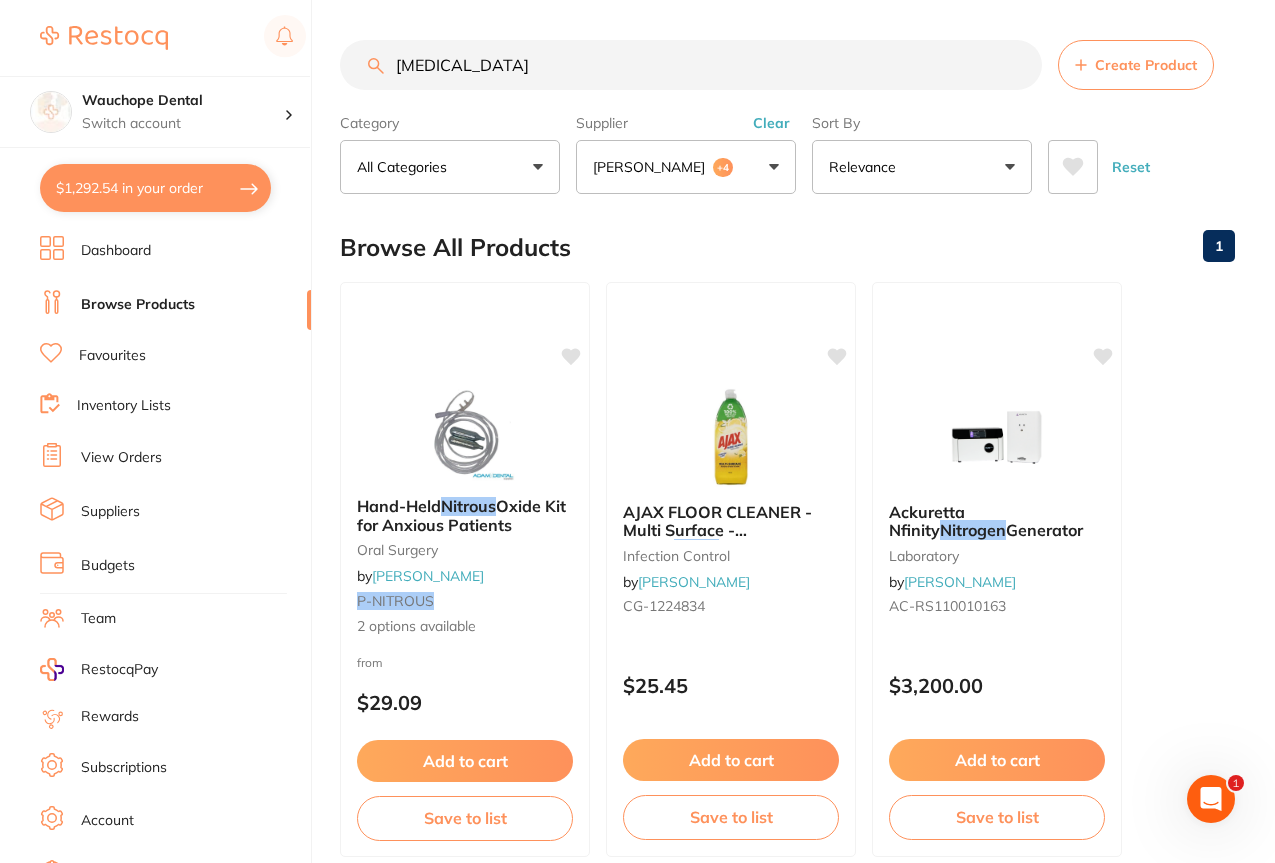 scroll, scrollTop: 0, scrollLeft: 0, axis: both 